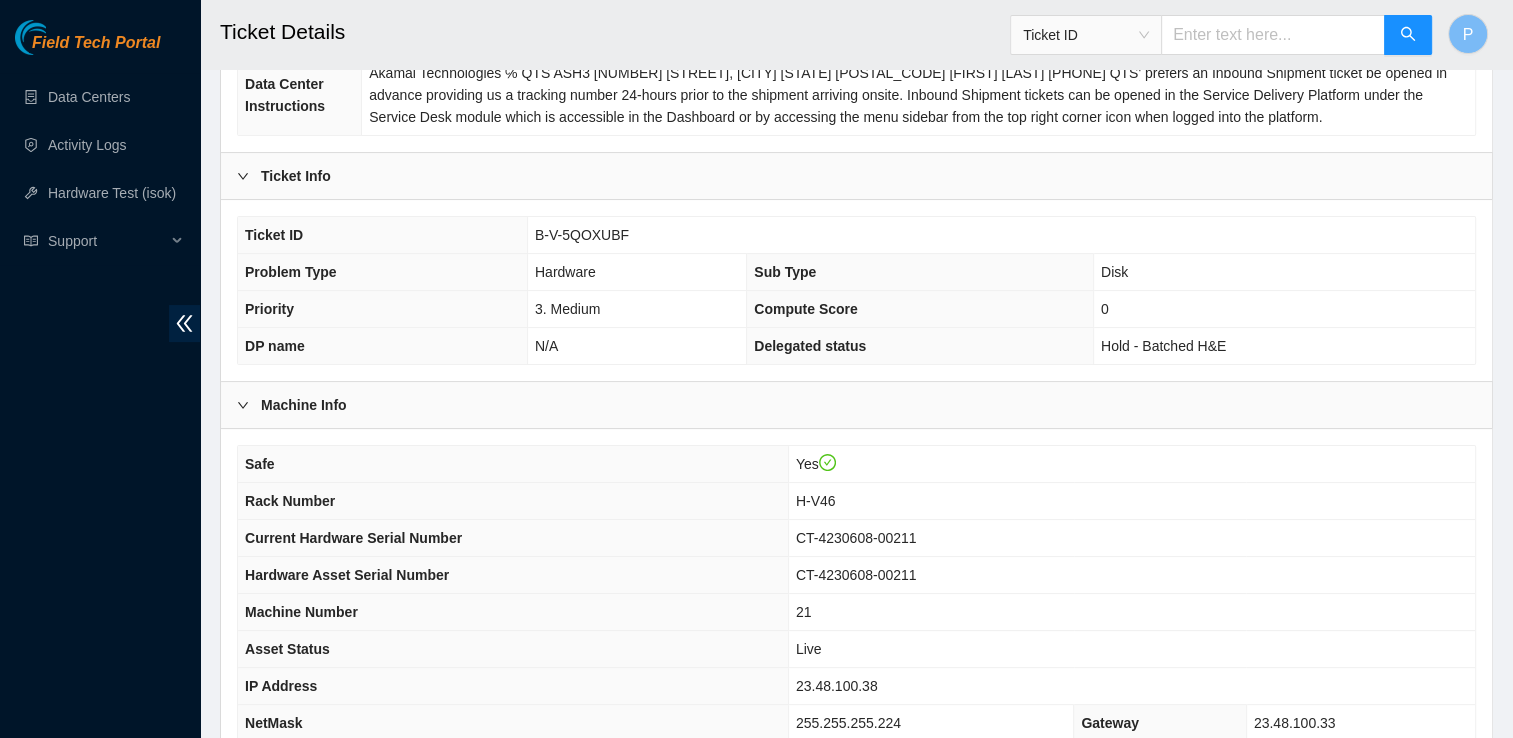 scroll, scrollTop: 326, scrollLeft: 0, axis: vertical 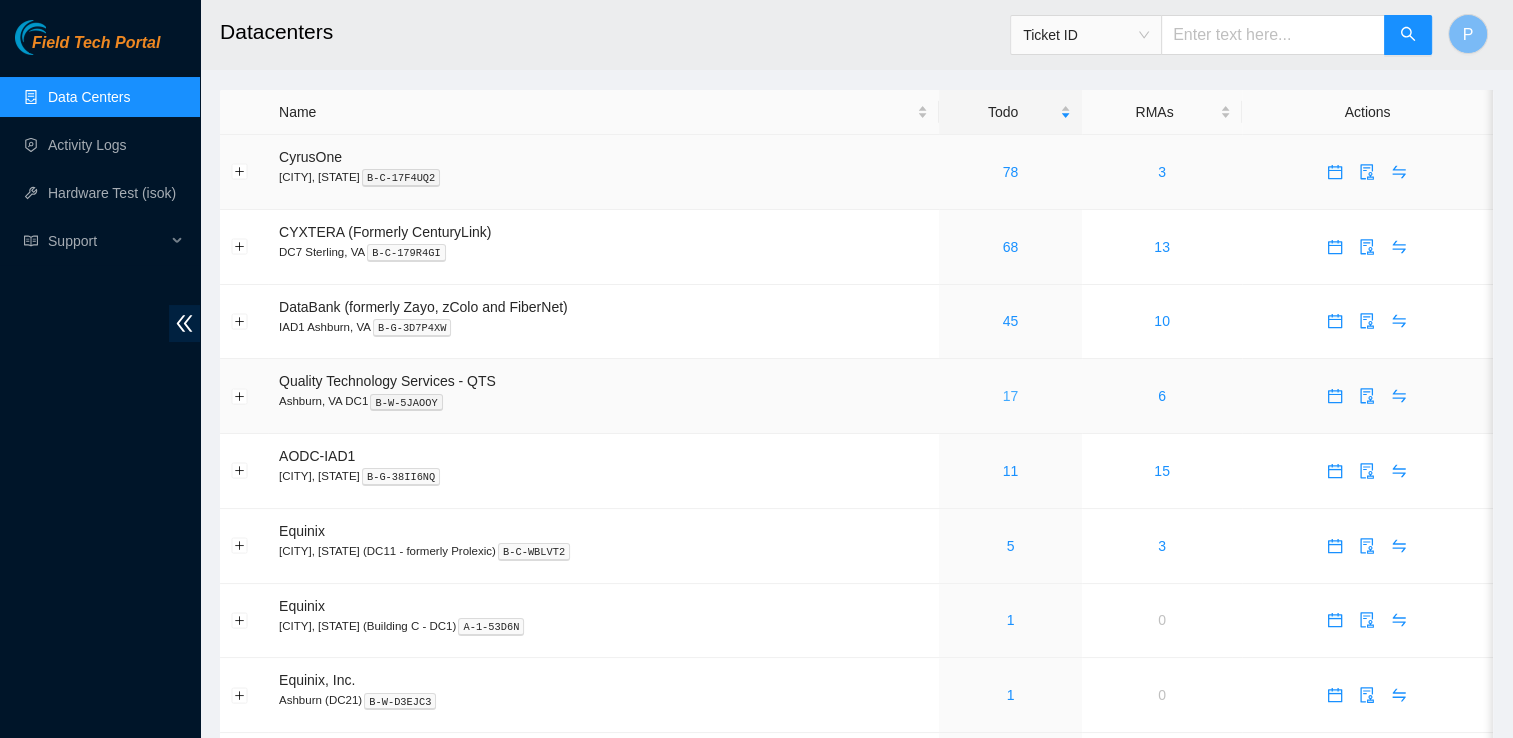 click on "17" at bounding box center [1011, 396] 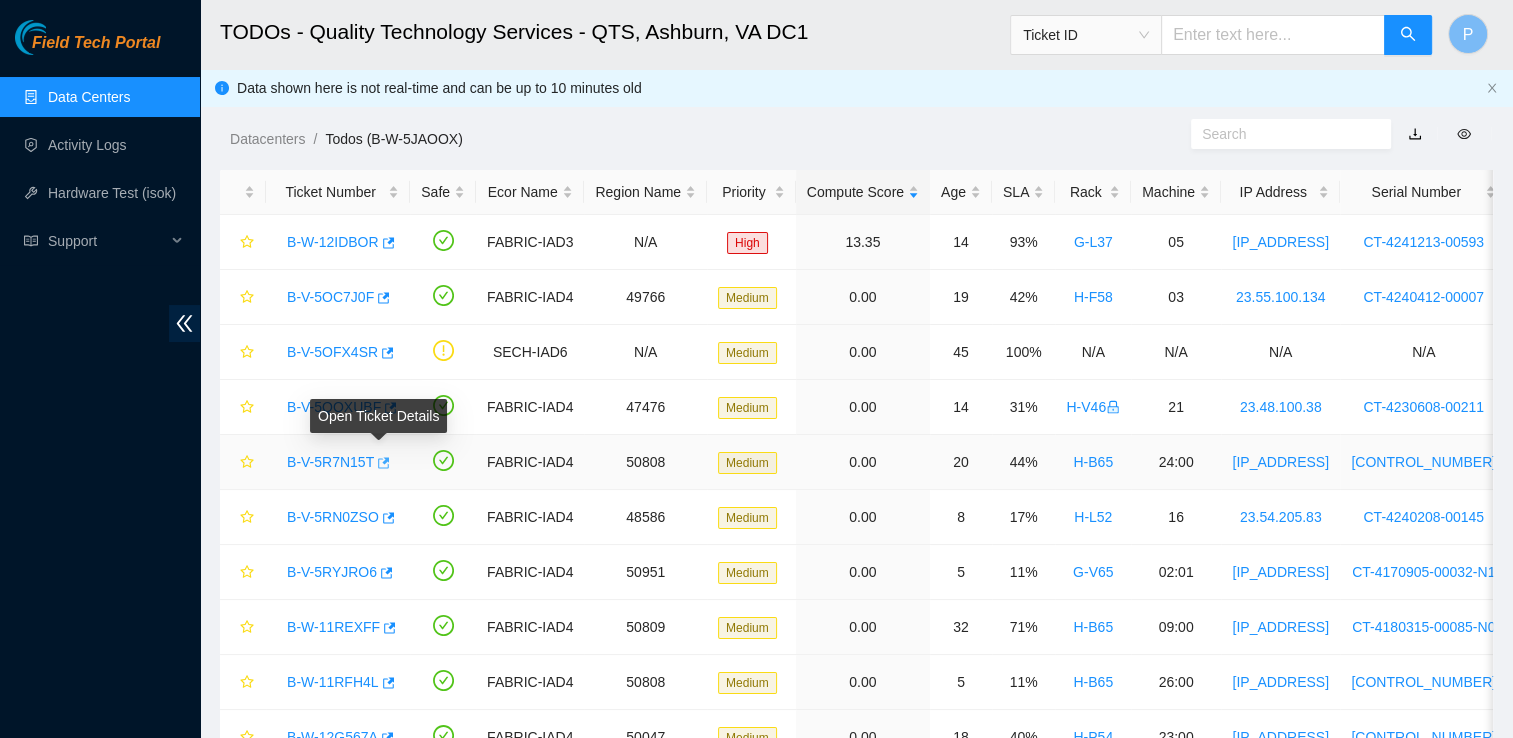 click 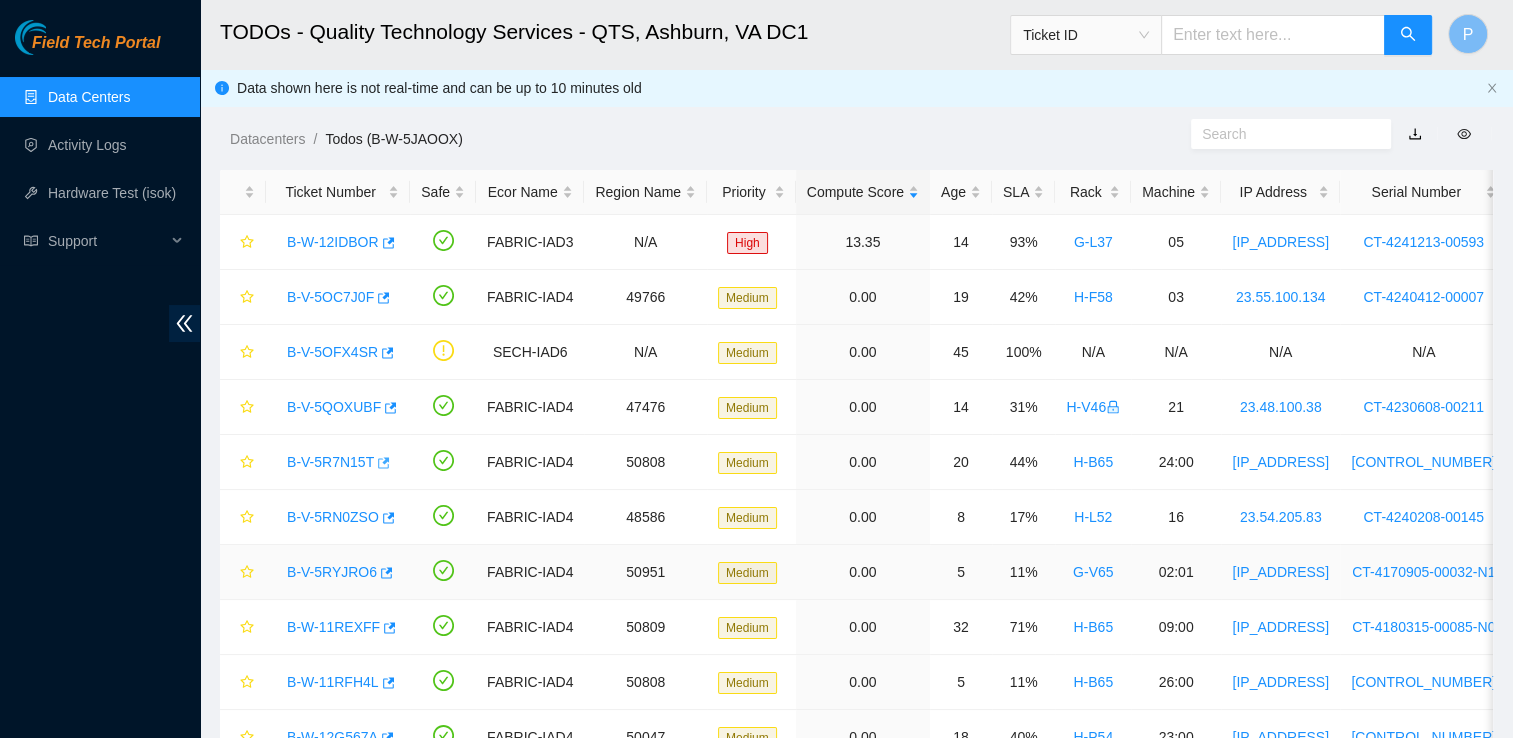 type 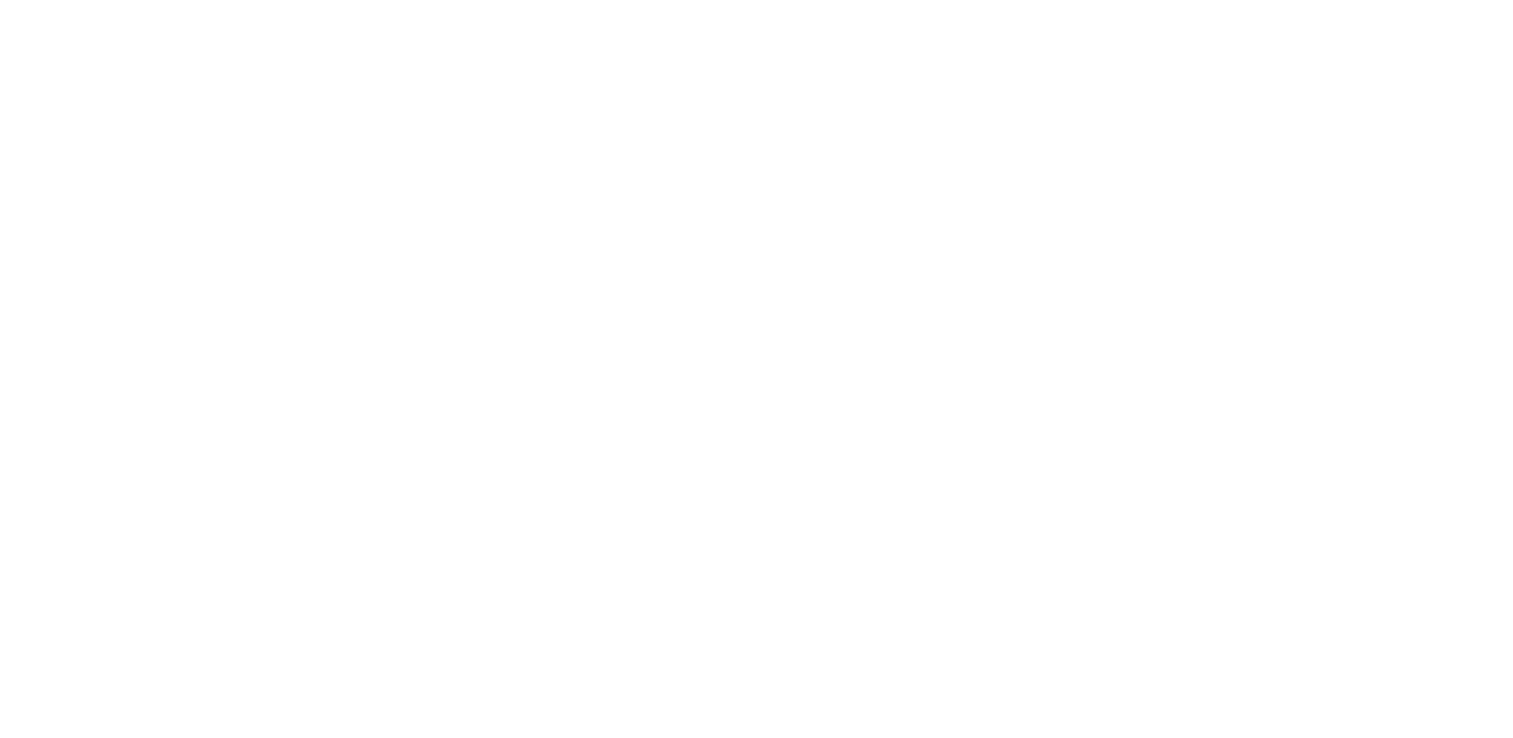 scroll, scrollTop: 0, scrollLeft: 0, axis: both 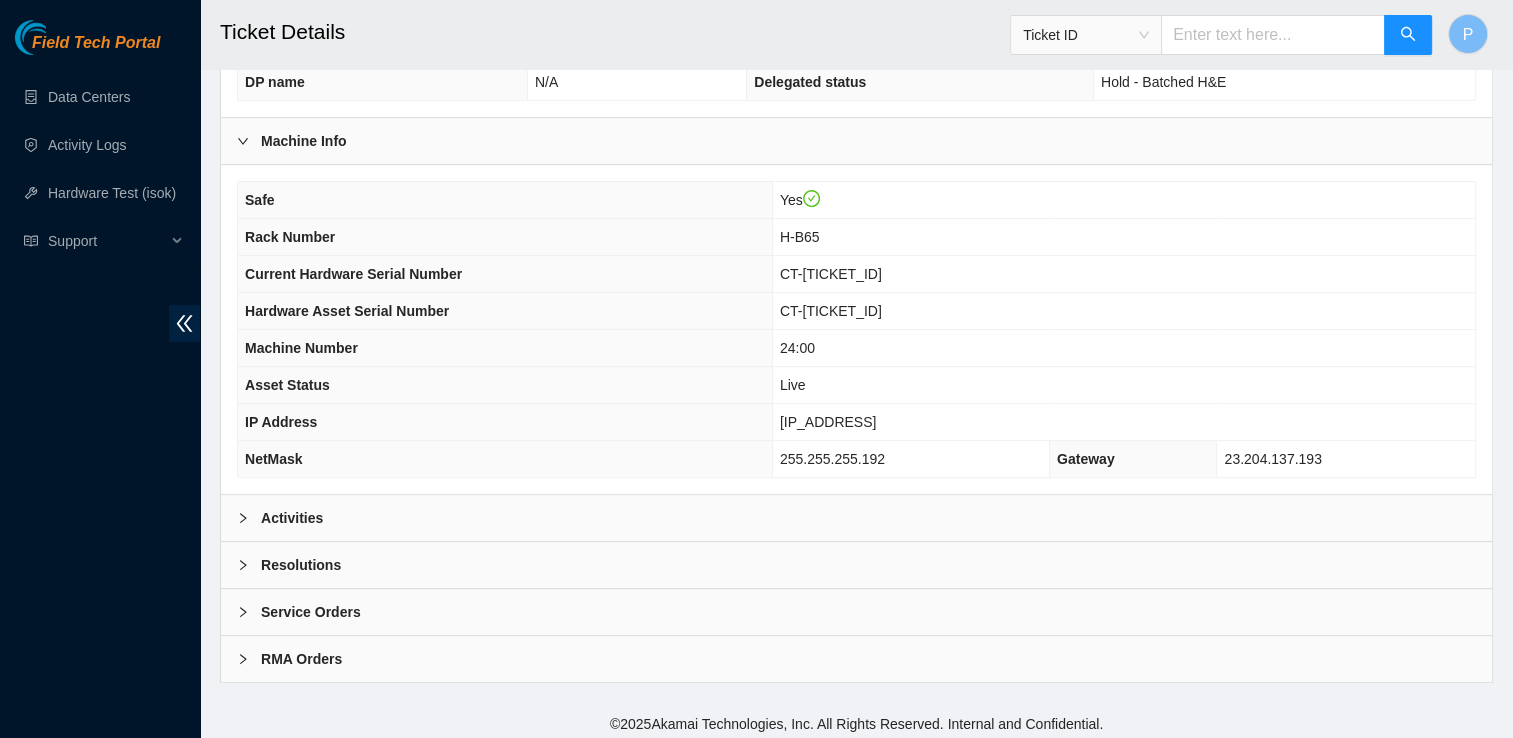 click on "Service Orders" at bounding box center (856, 612) 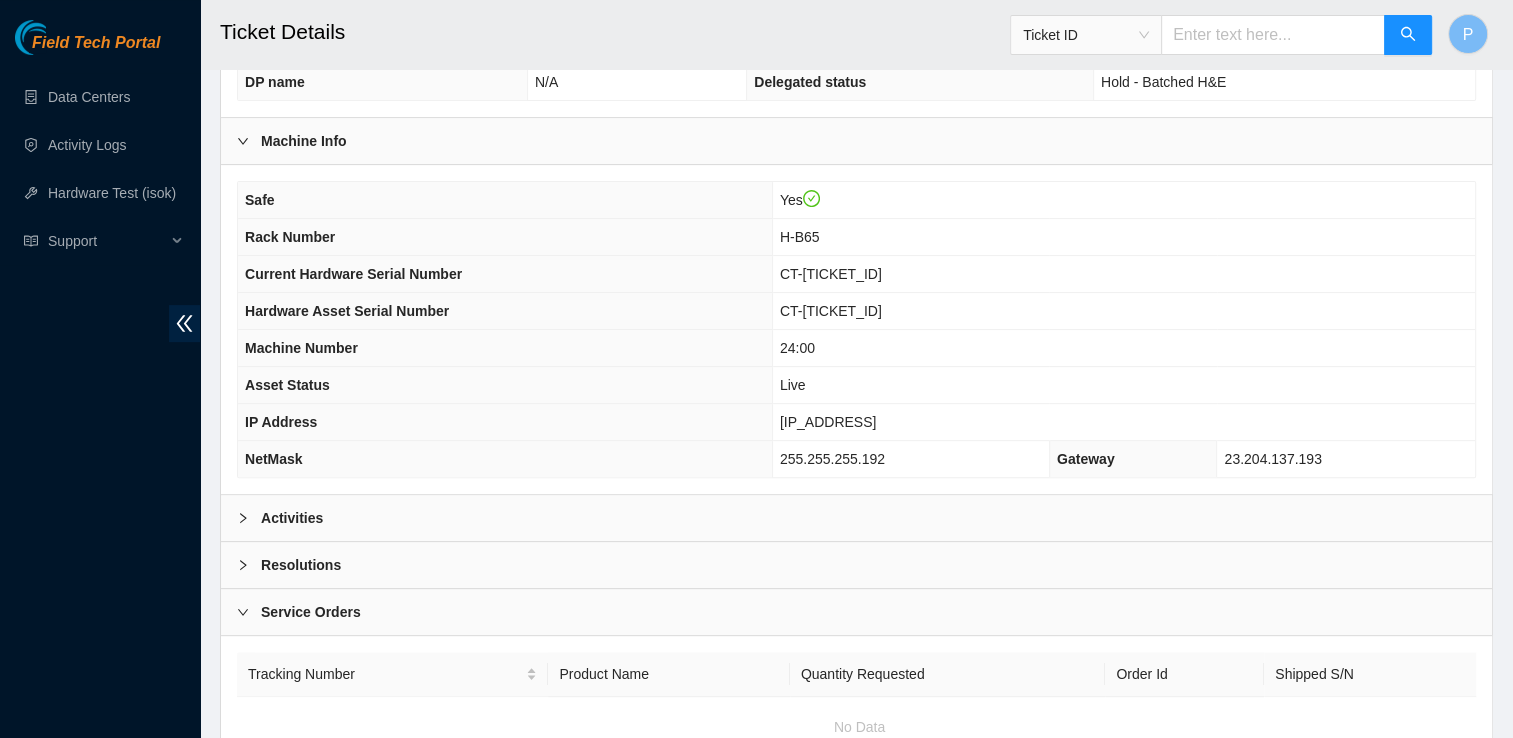 click on "Resolutions" at bounding box center (856, 565) 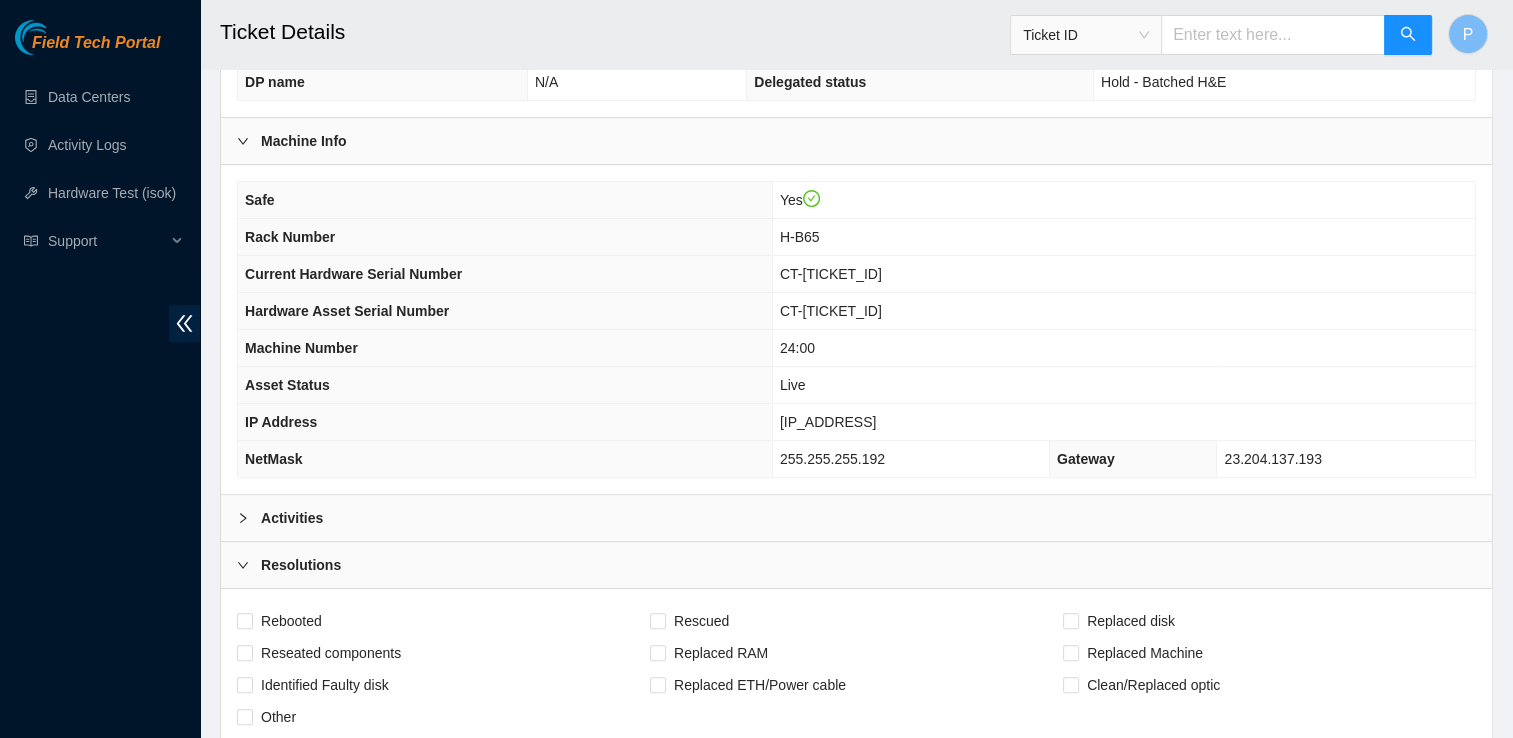 click on "Activities" at bounding box center (856, 518) 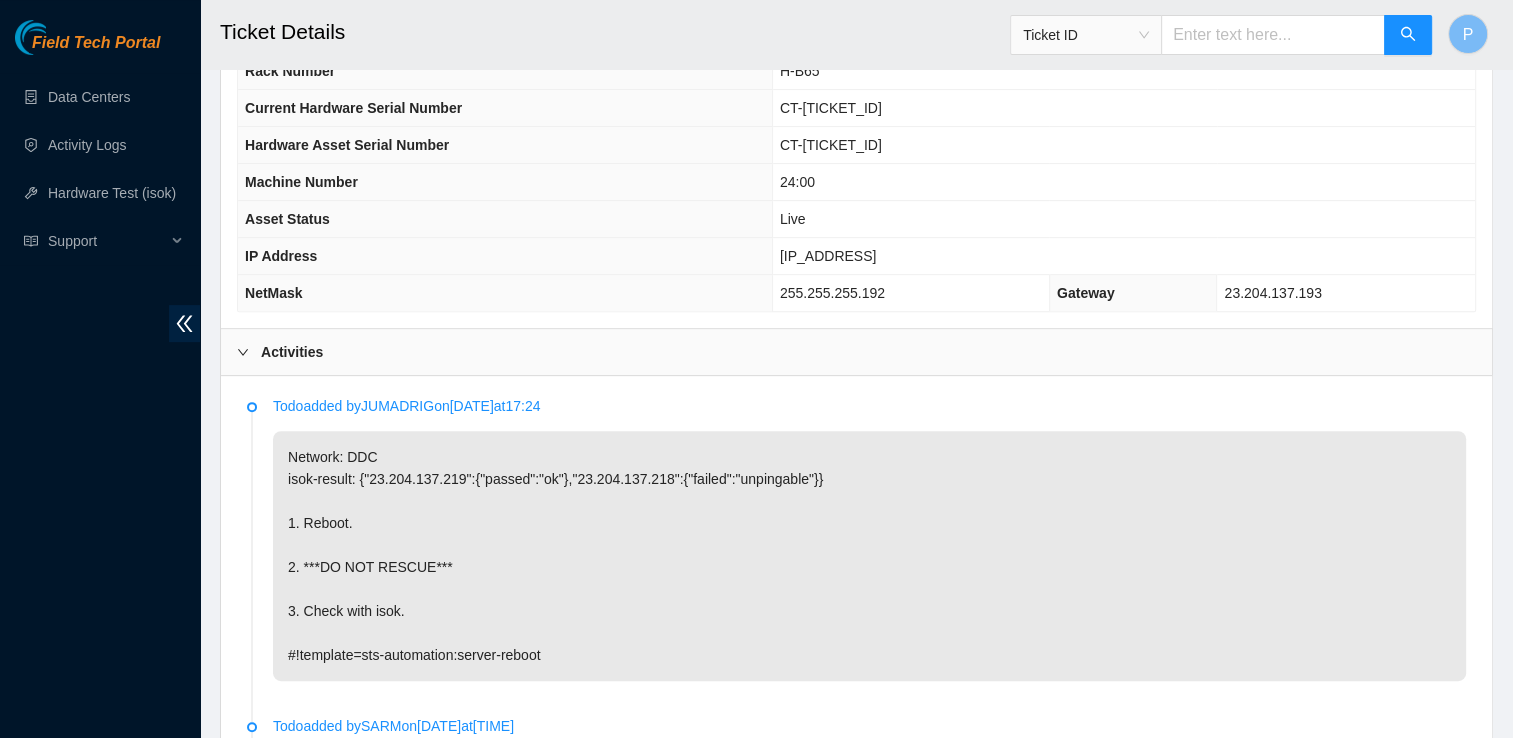 scroll, scrollTop: 784, scrollLeft: 0, axis: vertical 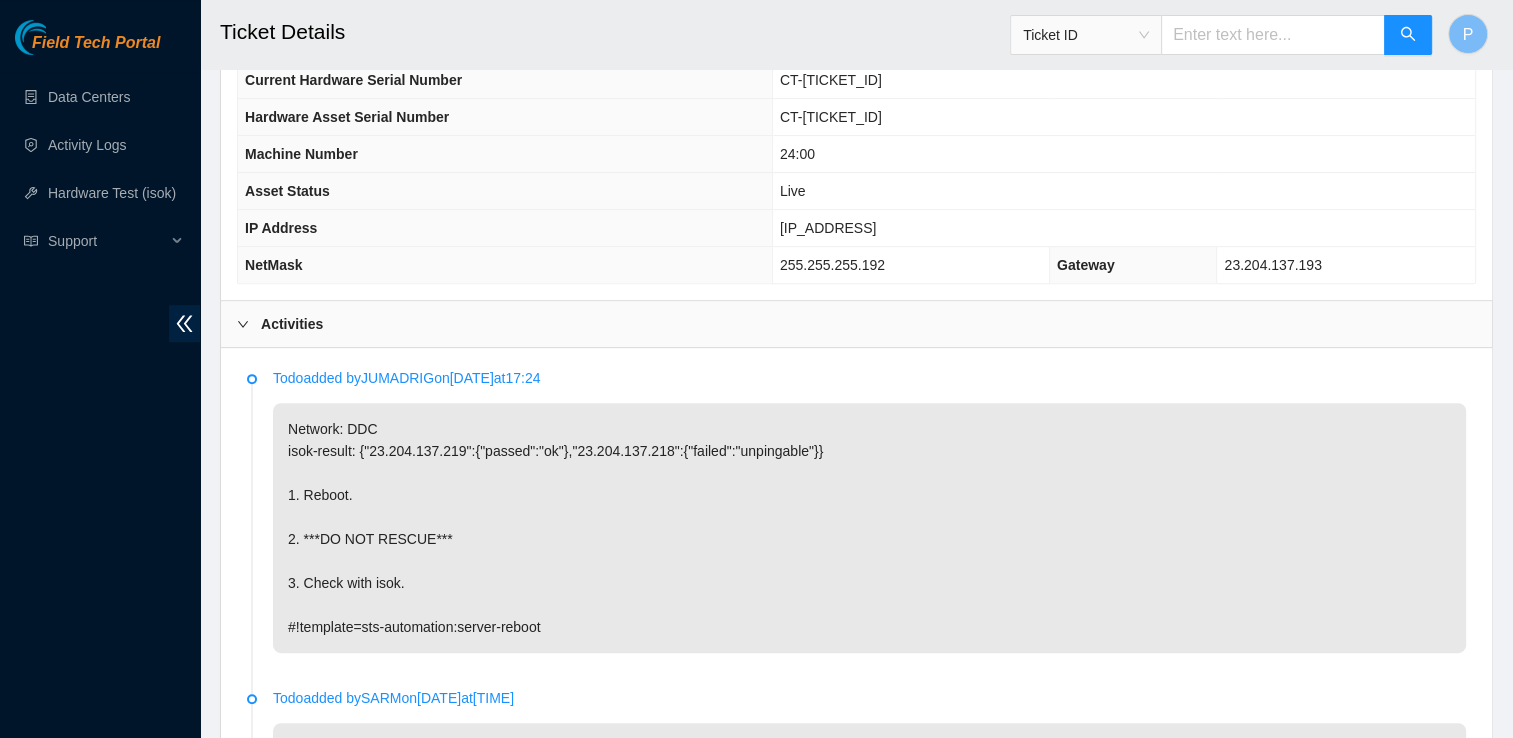 click on "Activities" at bounding box center [856, 324] 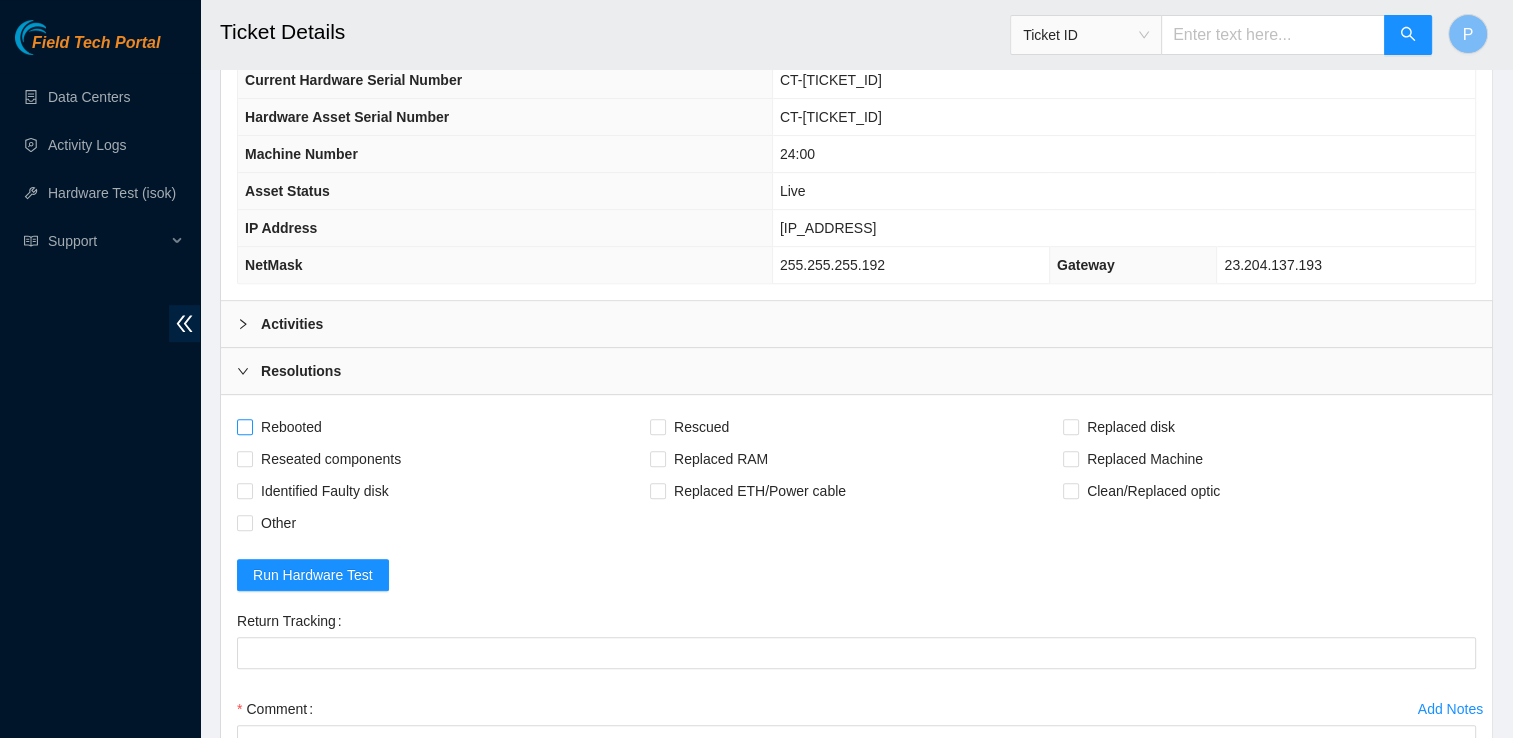 click on "Rebooted" at bounding box center [244, 426] 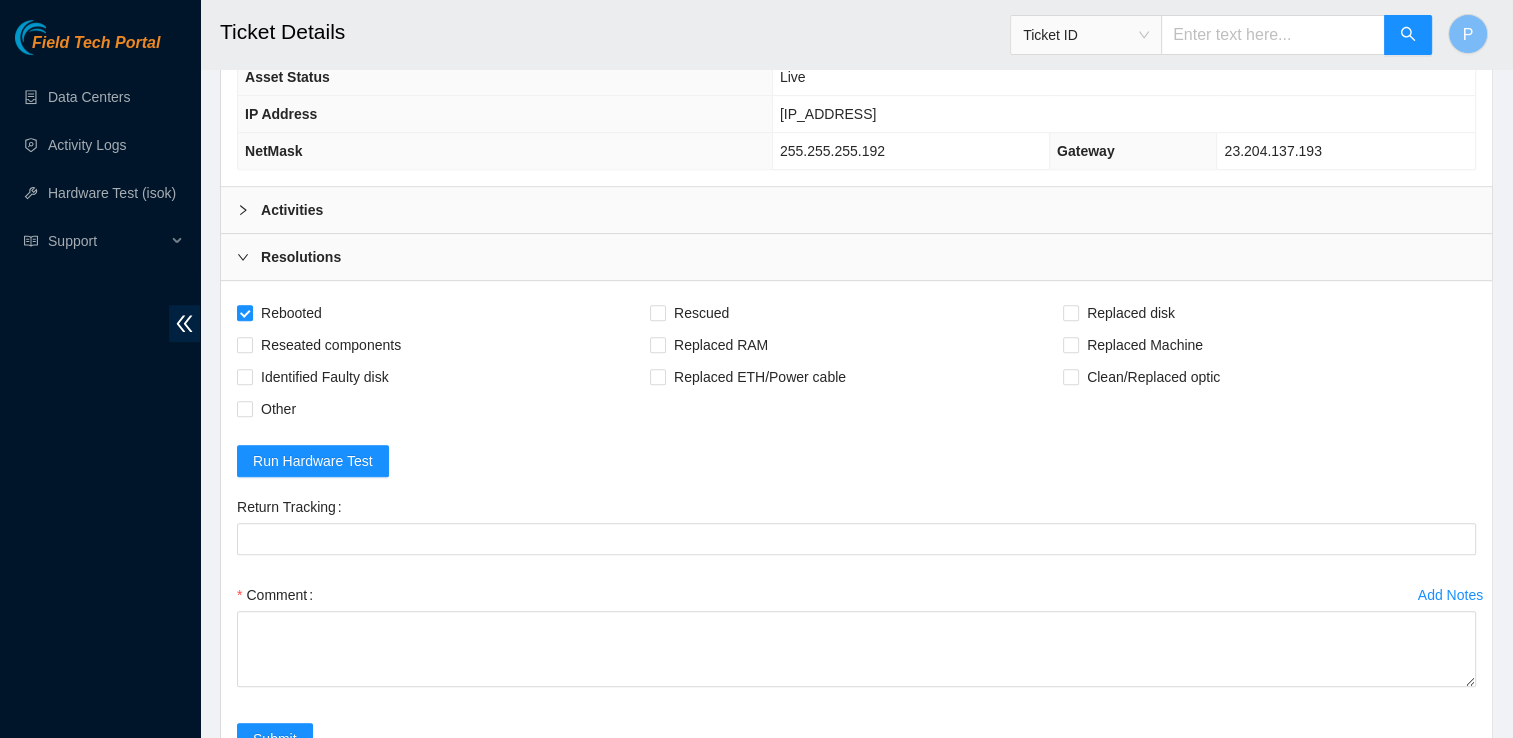scroll, scrollTop: 929, scrollLeft: 0, axis: vertical 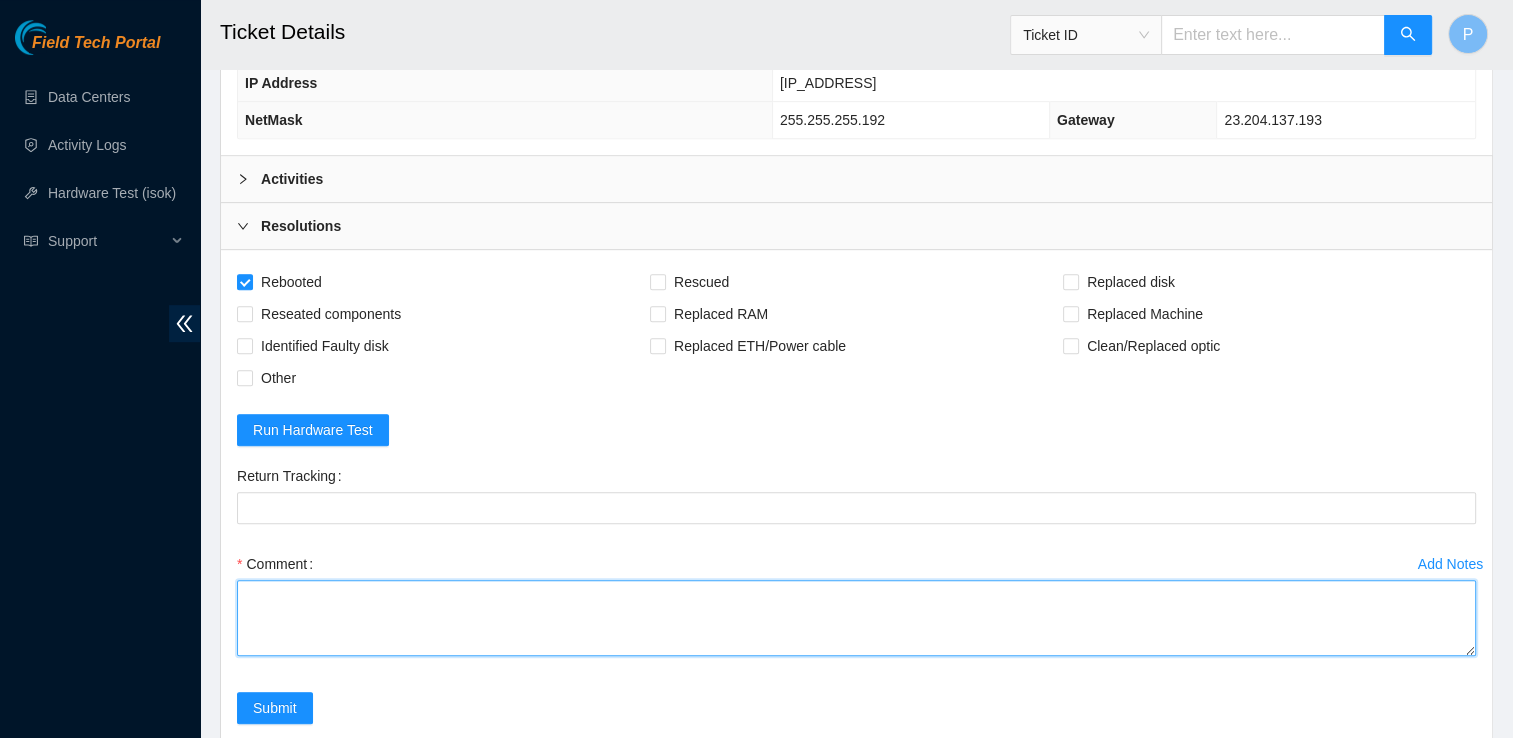 click on "Comment" at bounding box center (856, 618) 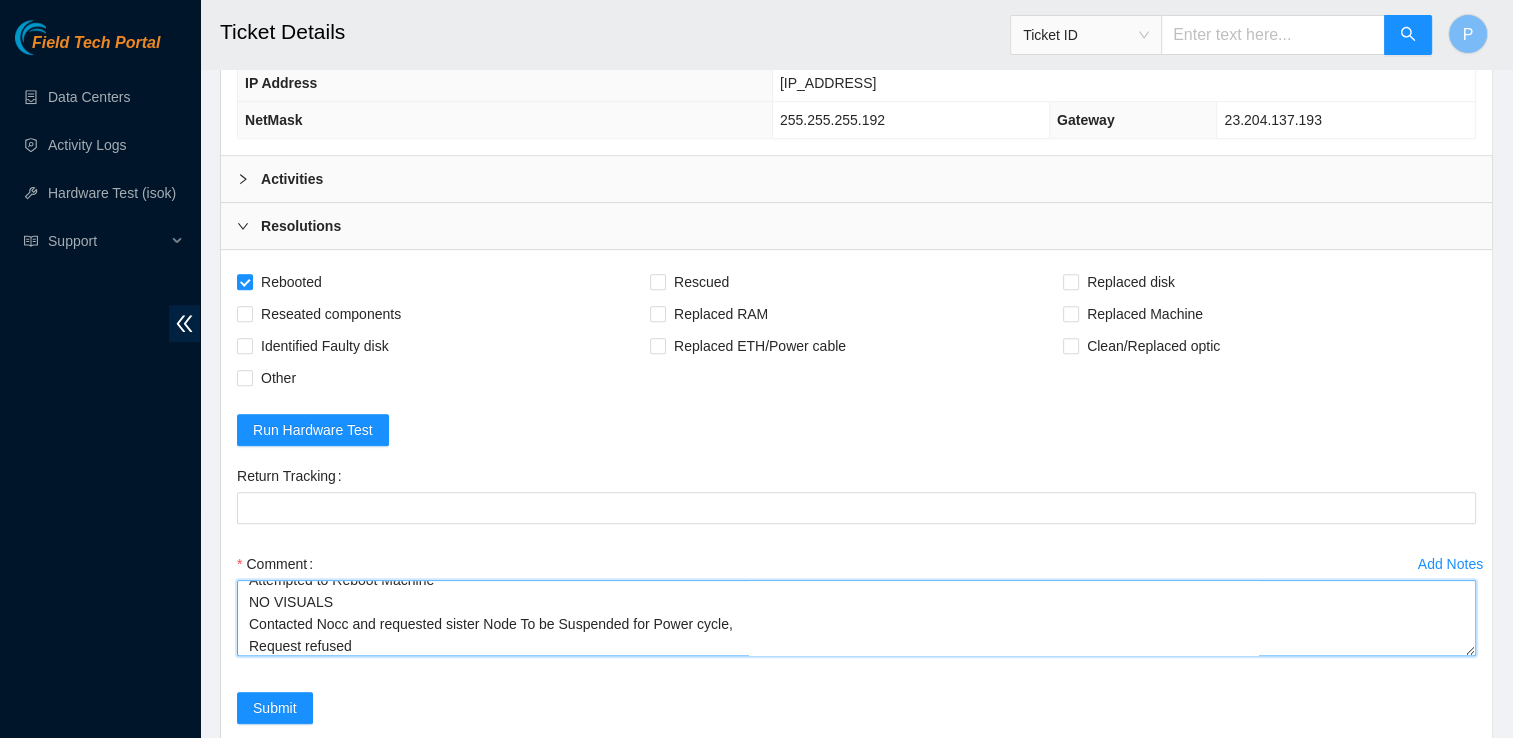 scroll, scrollTop: 60, scrollLeft: 0, axis: vertical 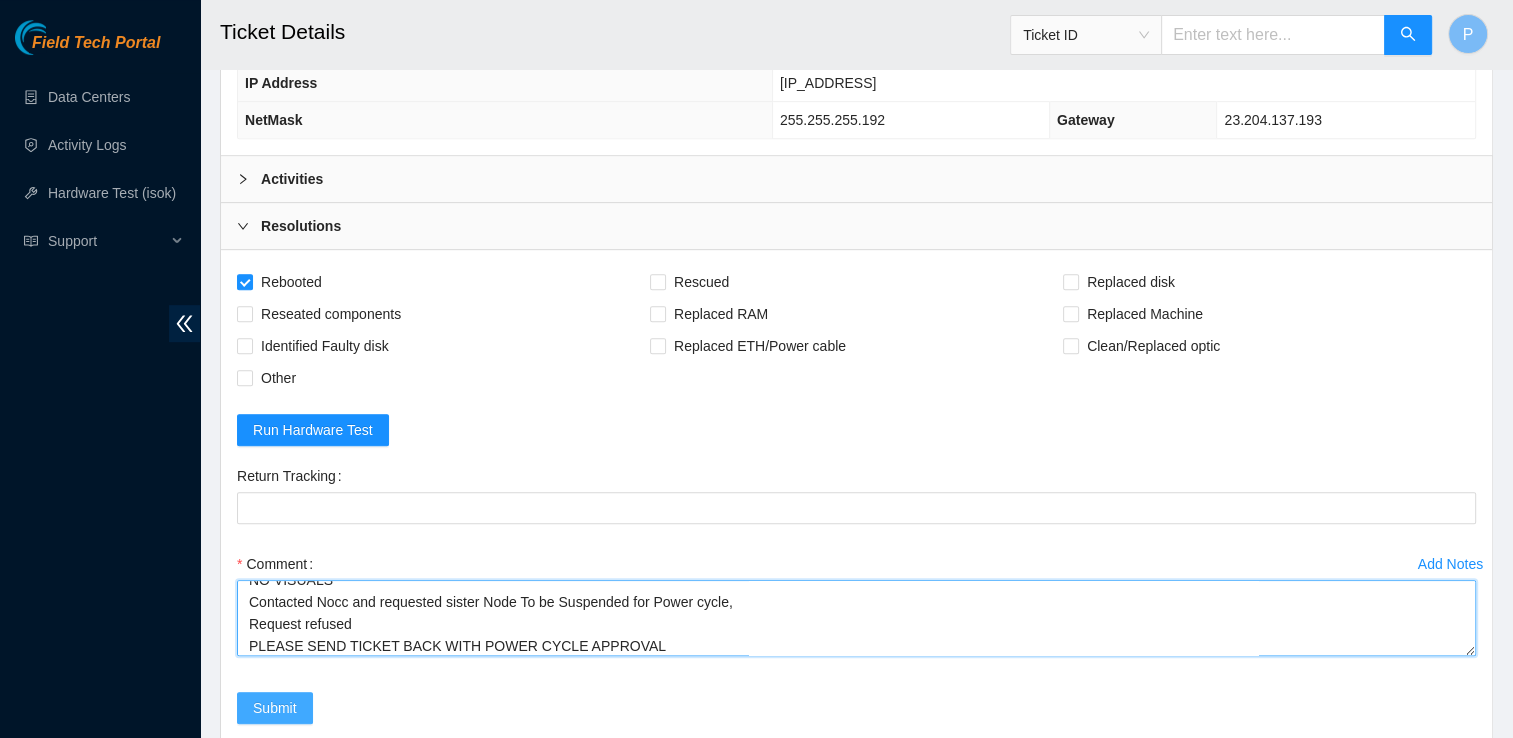 type on "Verified Rack and Machie info
Attempted to Reboot Machine
NO VISUALS
Contacted Nocc and requested sister Node To be Suspended for Power cycle,
Request refused
PLEASE SEND TICKET BACK WITH POWER CYCLE APPROVAL" 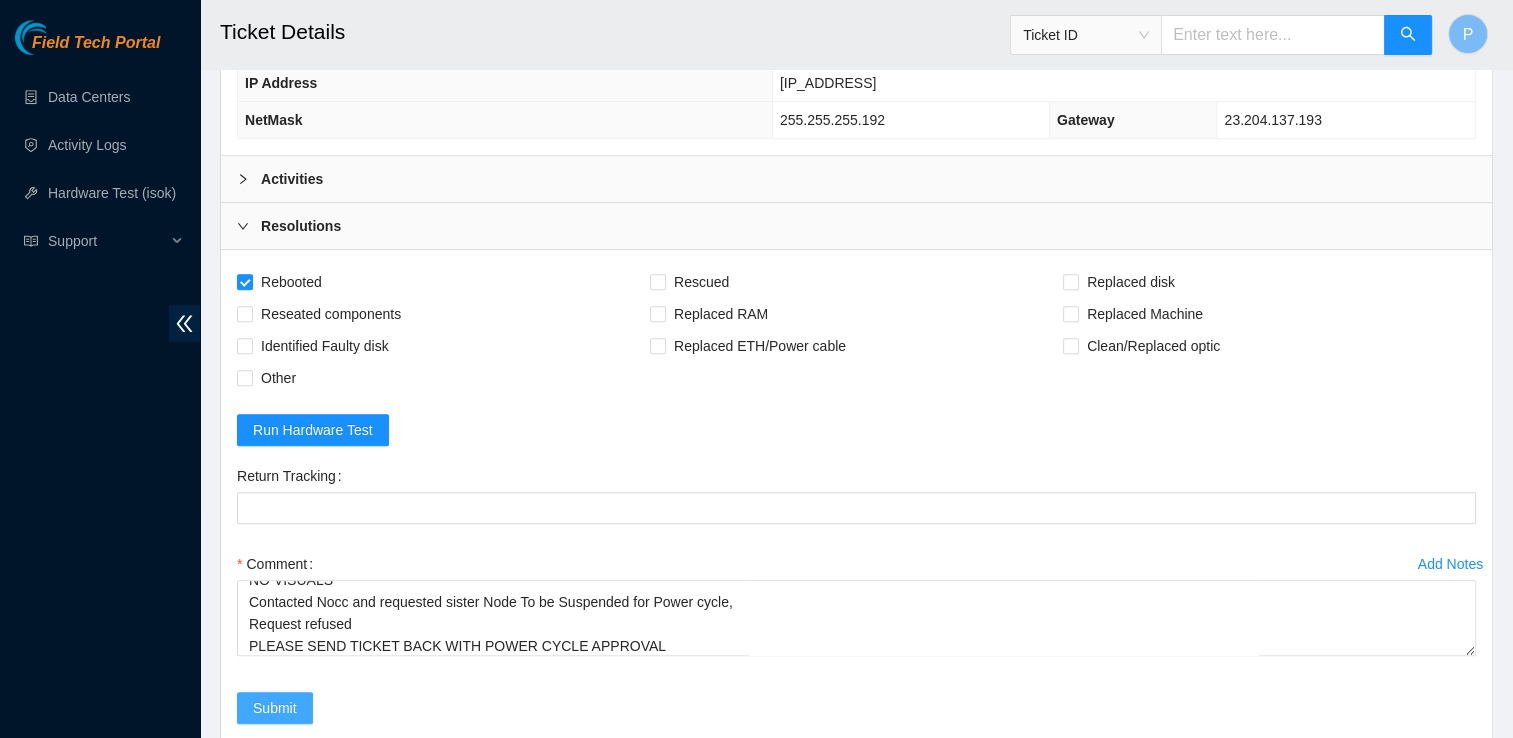 click on "Submit" at bounding box center (275, 708) 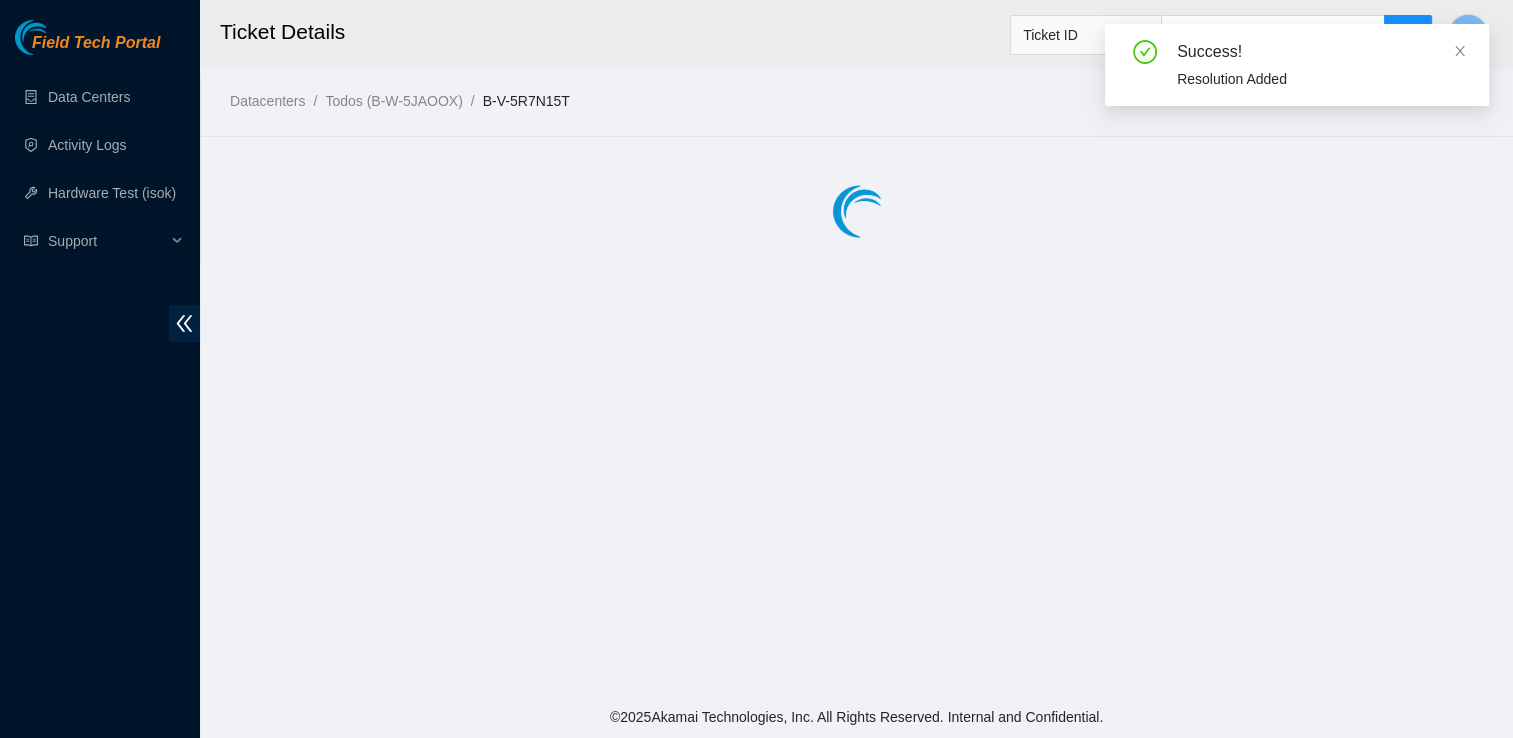 scroll, scrollTop: 0, scrollLeft: 0, axis: both 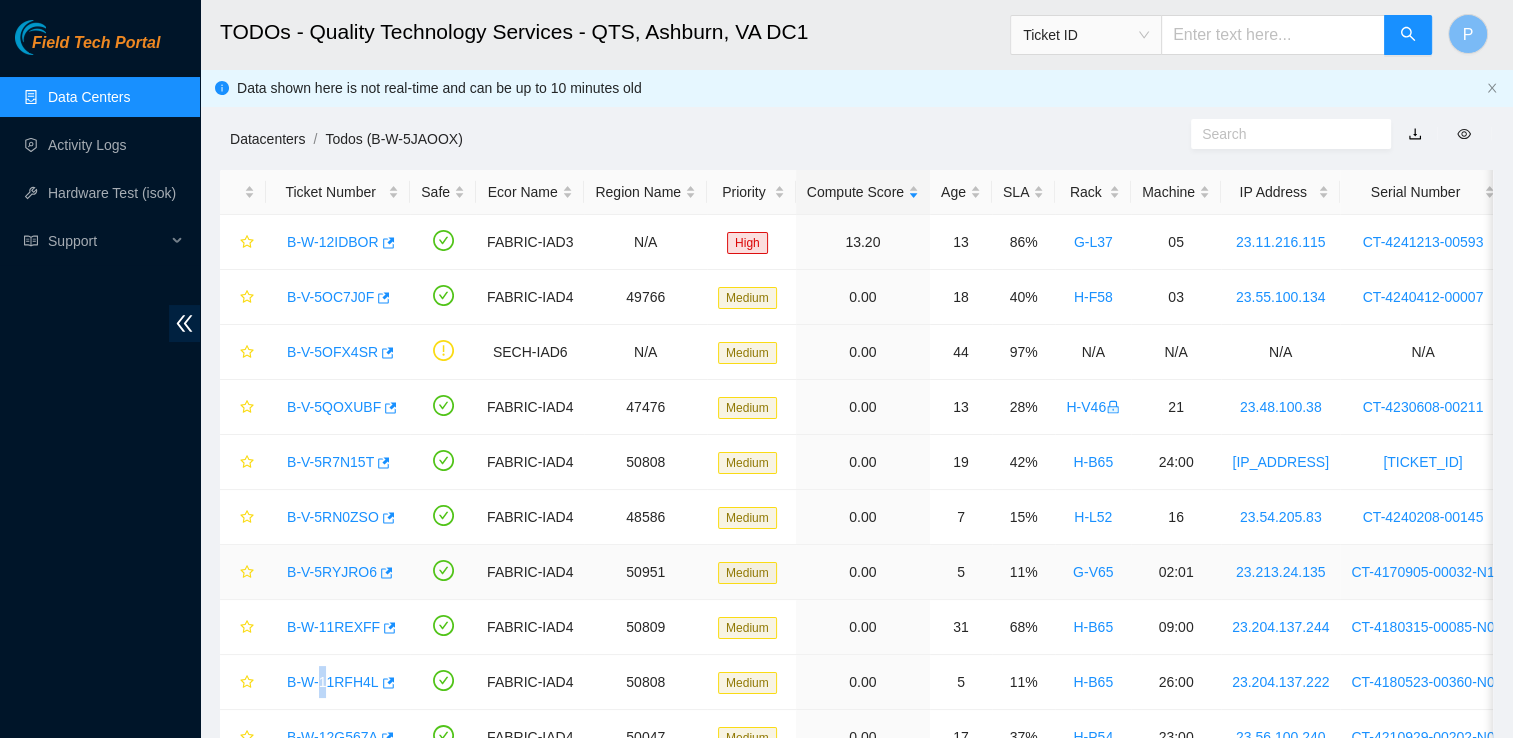 click on "Datacenters" at bounding box center [267, 139] 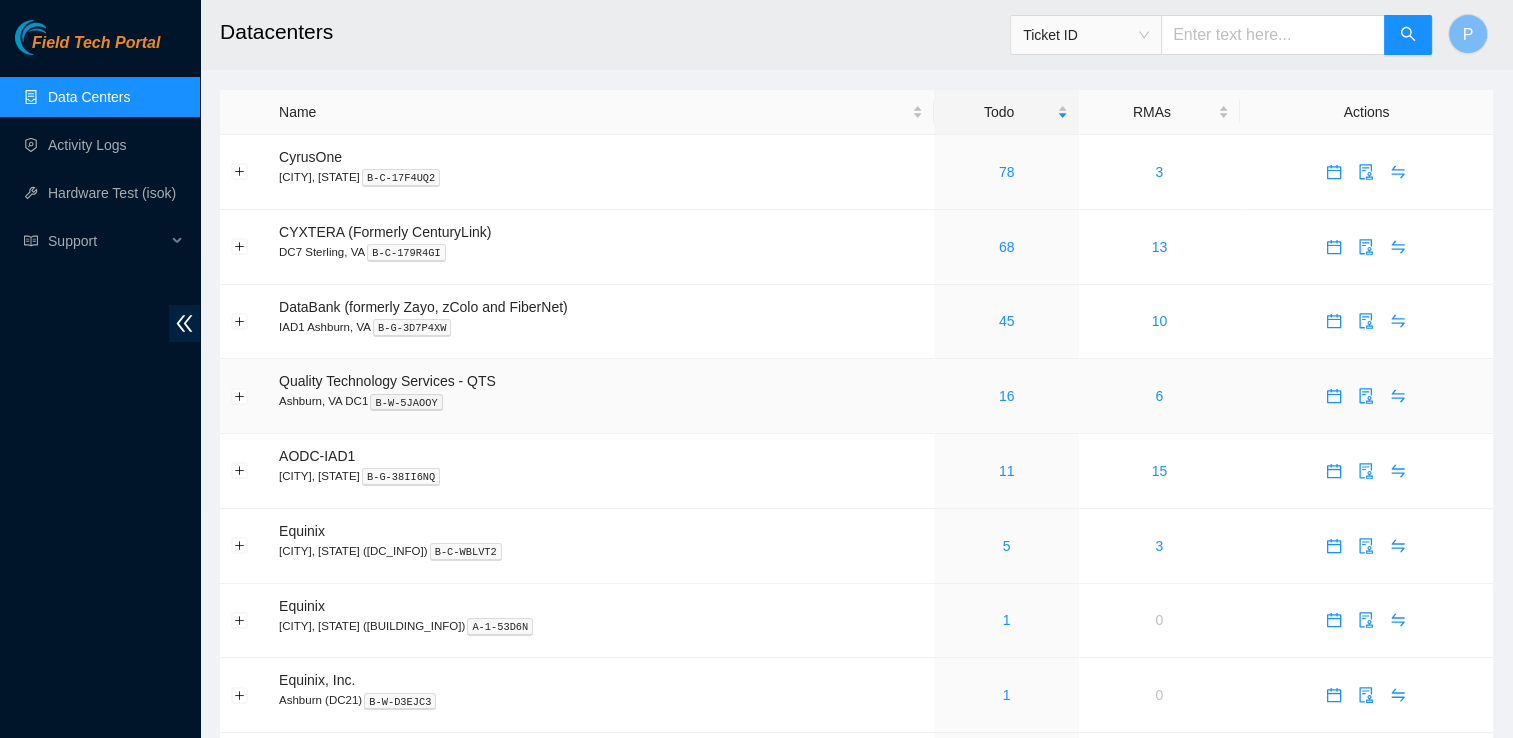click 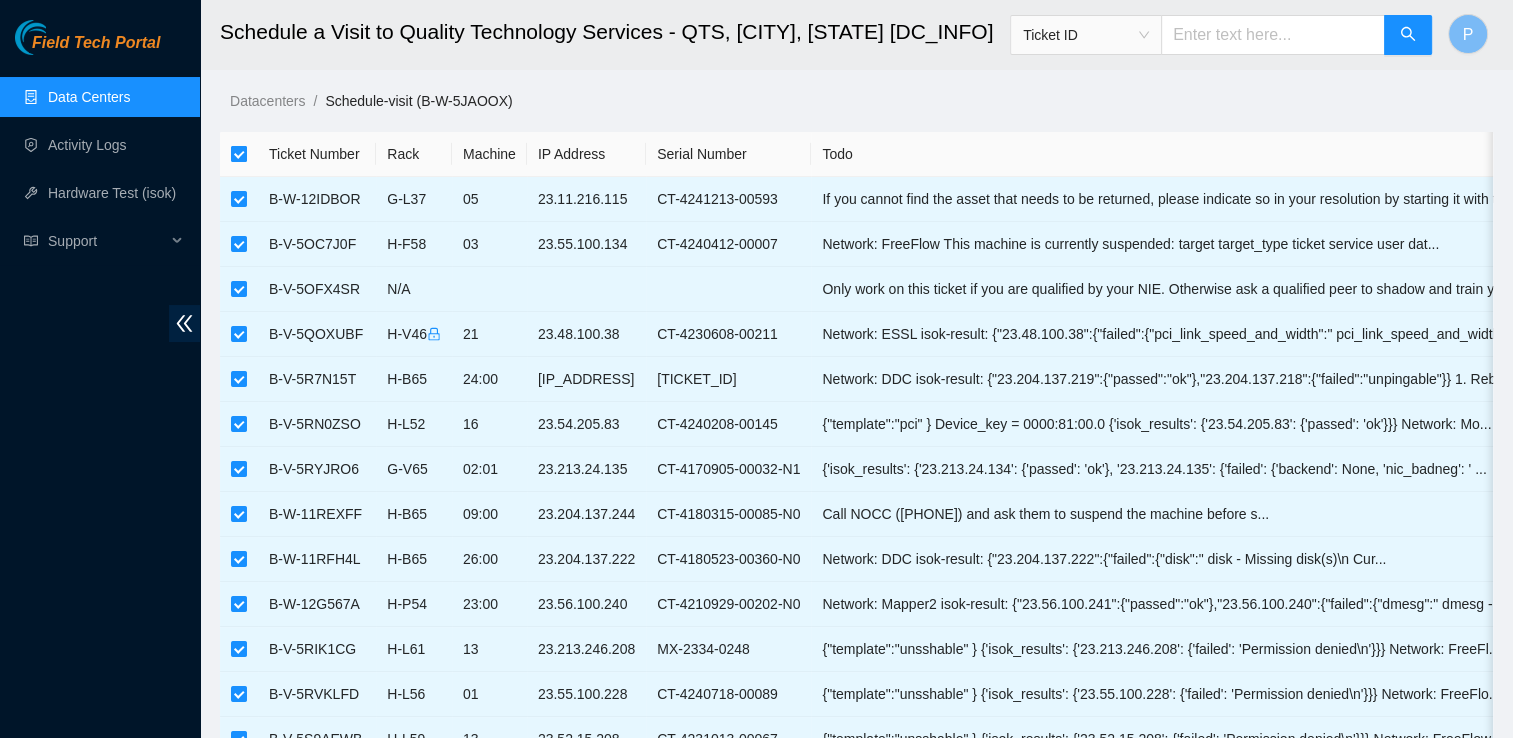 click at bounding box center [239, 154] 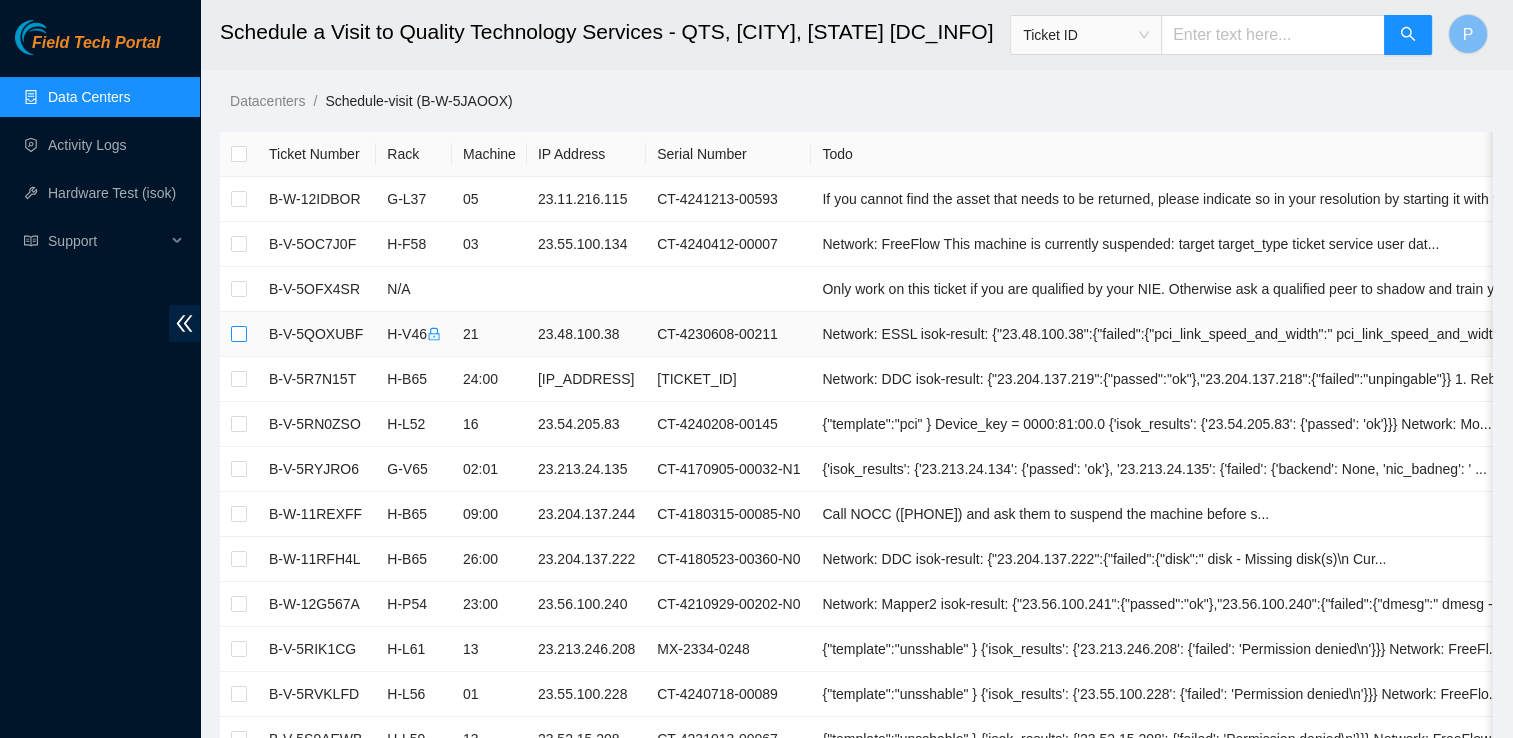 click at bounding box center (239, 334) 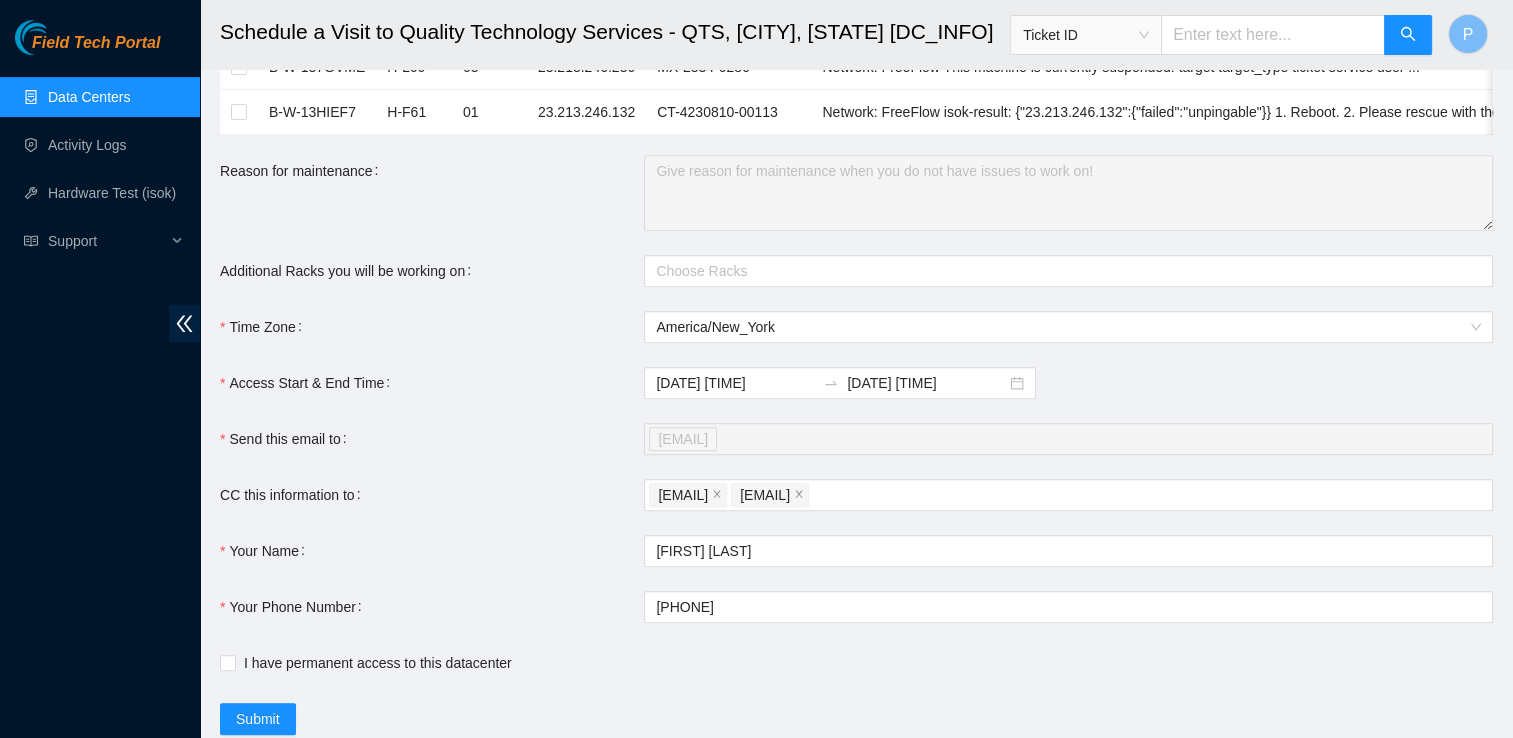 scroll, scrollTop: 808, scrollLeft: 0, axis: vertical 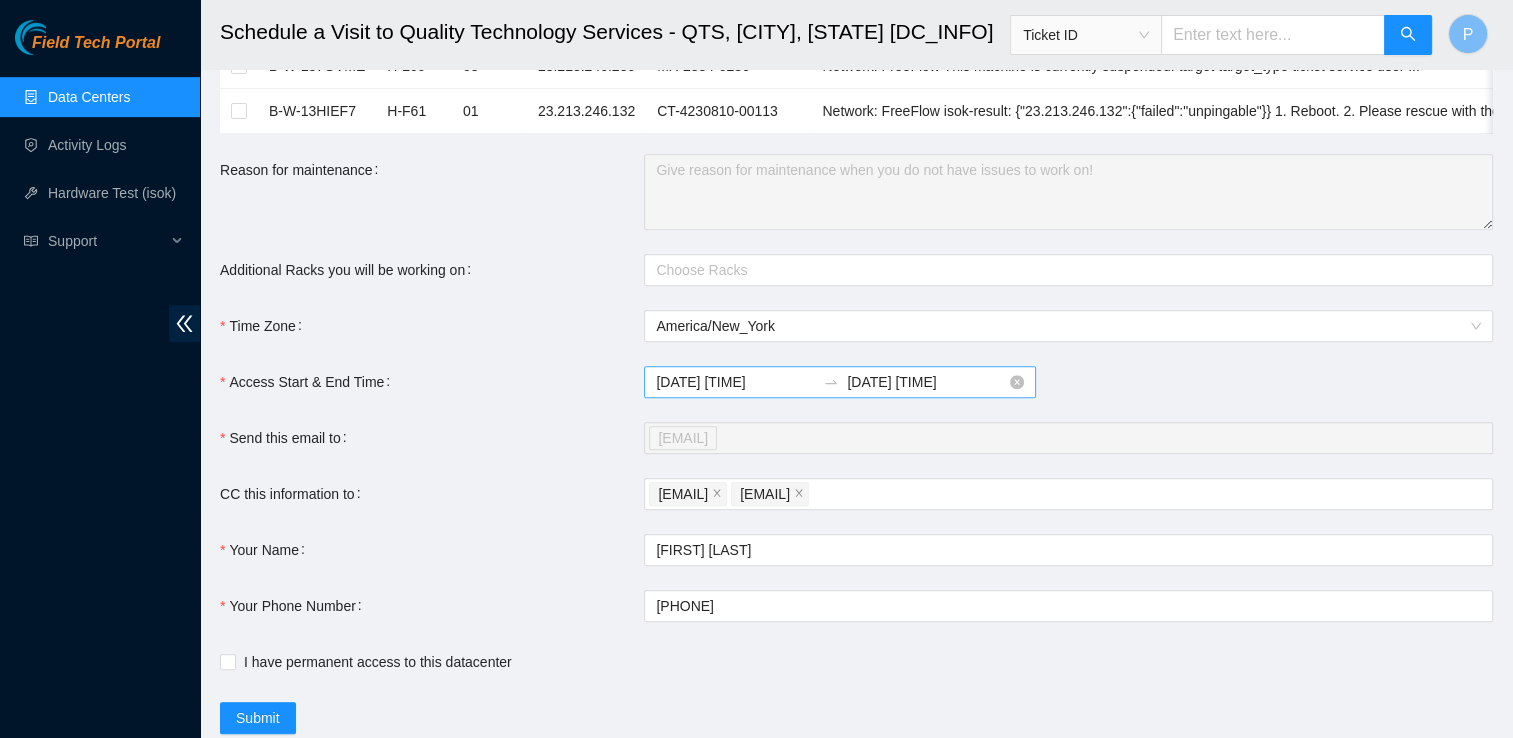 click on "2025-08-06 10:17" at bounding box center [926, 382] 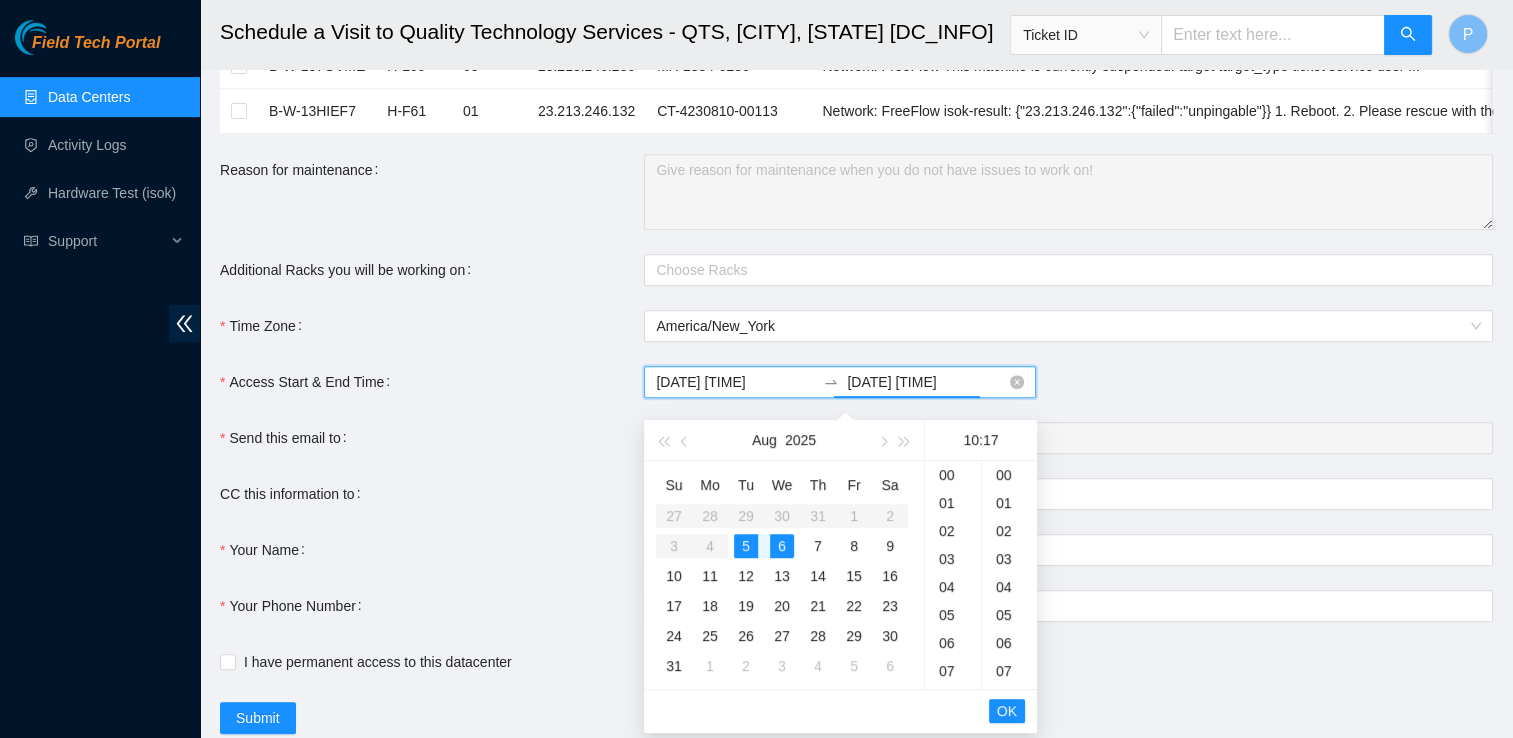 scroll, scrollTop: 280, scrollLeft: 0, axis: vertical 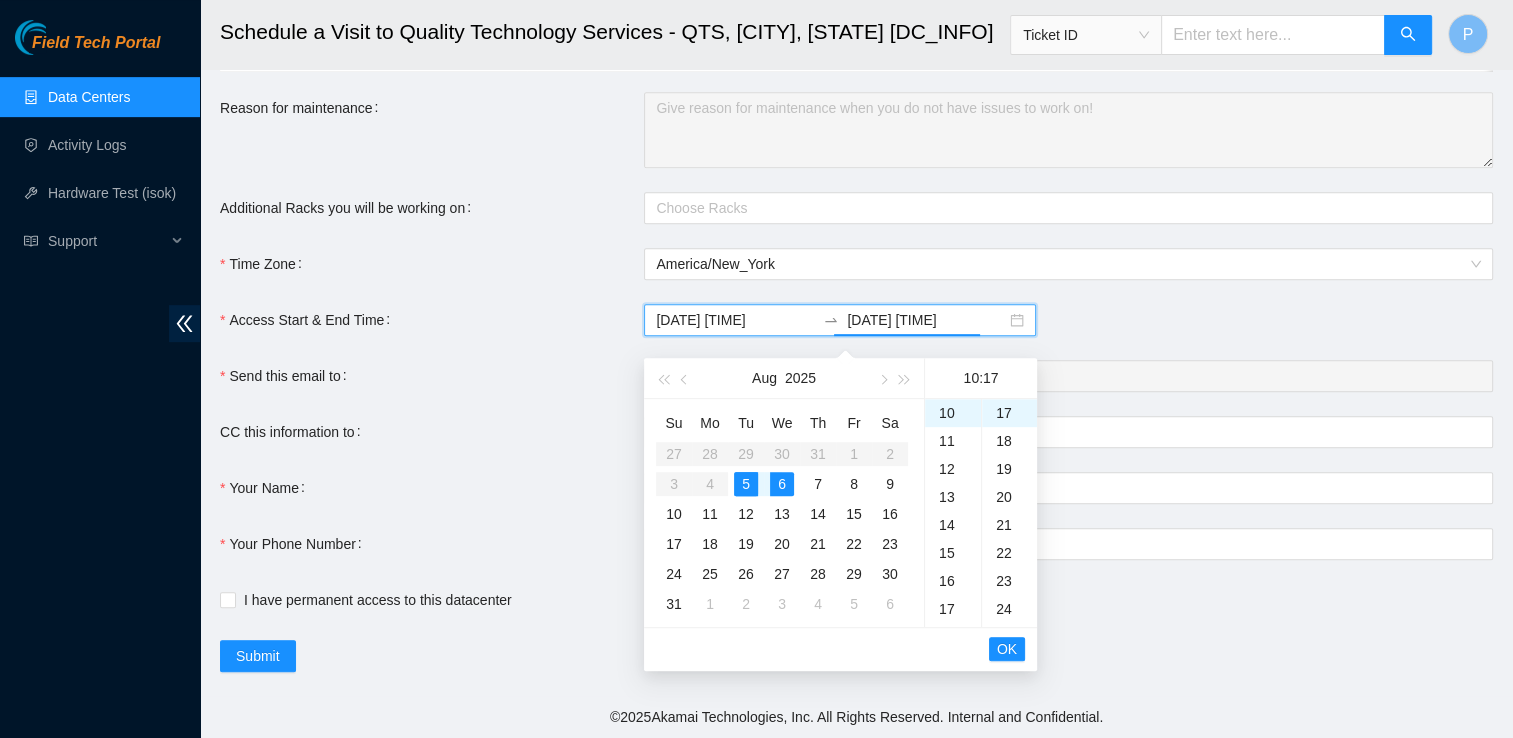 click on "Ticket Number Rack Machine IP Address Serial Number Todo               B-W-12IDBOR  G-L37 05 23.11.216.115 CT-4241213-00593 If you cannot find the asset that needs to be returned, please indicate so in your resolution by starting it with the wo... B-V-5OC7J0F  H-F58 03 23.55.100.134 CT-4240412-00007 Network: FreeFlow
This machine is currently suspended:
target          target_type  ticket       service   user  dat... B-V-5OFX4SR N/A Only work on this ticket if you are qualified by your NIE. Otherwise ask a qualified peer to shadow and train you.
We a... B-V-5QOXUBF H-V46  21 23.48.100.38 CT-4230608-00211 Network: ESSL
isok-result: {"23.48.100.38":{"failed":{"pci_link_speed_and_width":" pci_link_speed_and_width - message: ... B-V-5R7N15T  H-B65 24:00 23.204.137.218 CT-4180523-00420-N0 Network: DDC
isok-result: {"23.204.137.219":{"passed":"ok"},"23.204.137.218":{"failed":"unpingable"}}
1. Reboot.
... B-V-5RN0ZSO  H-L52 16 23.54.205.83 CT-4240208-00145 B-V-5RYJRO6  G-V65 02:01 23.213.24.135" at bounding box center [856, -33] 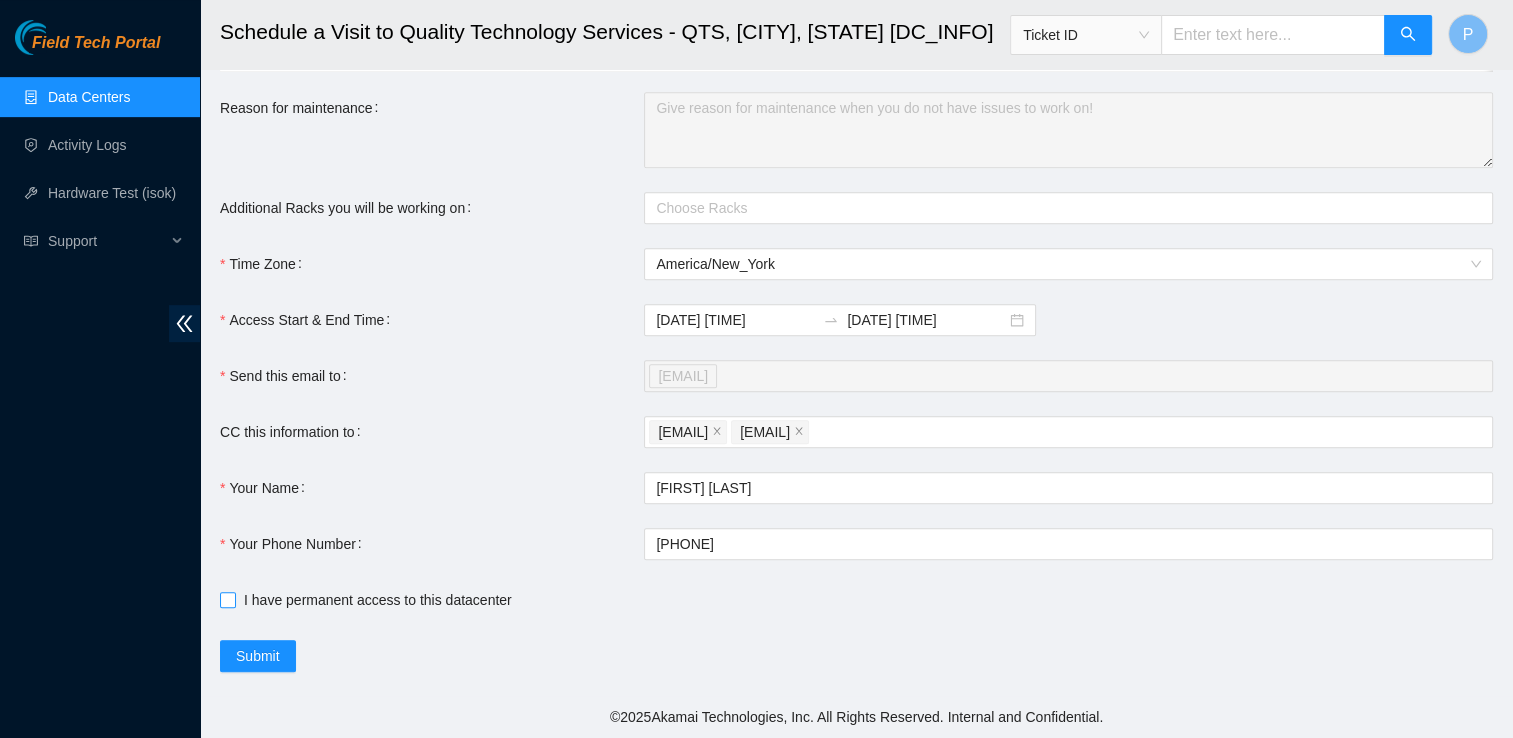 click at bounding box center [228, 600] 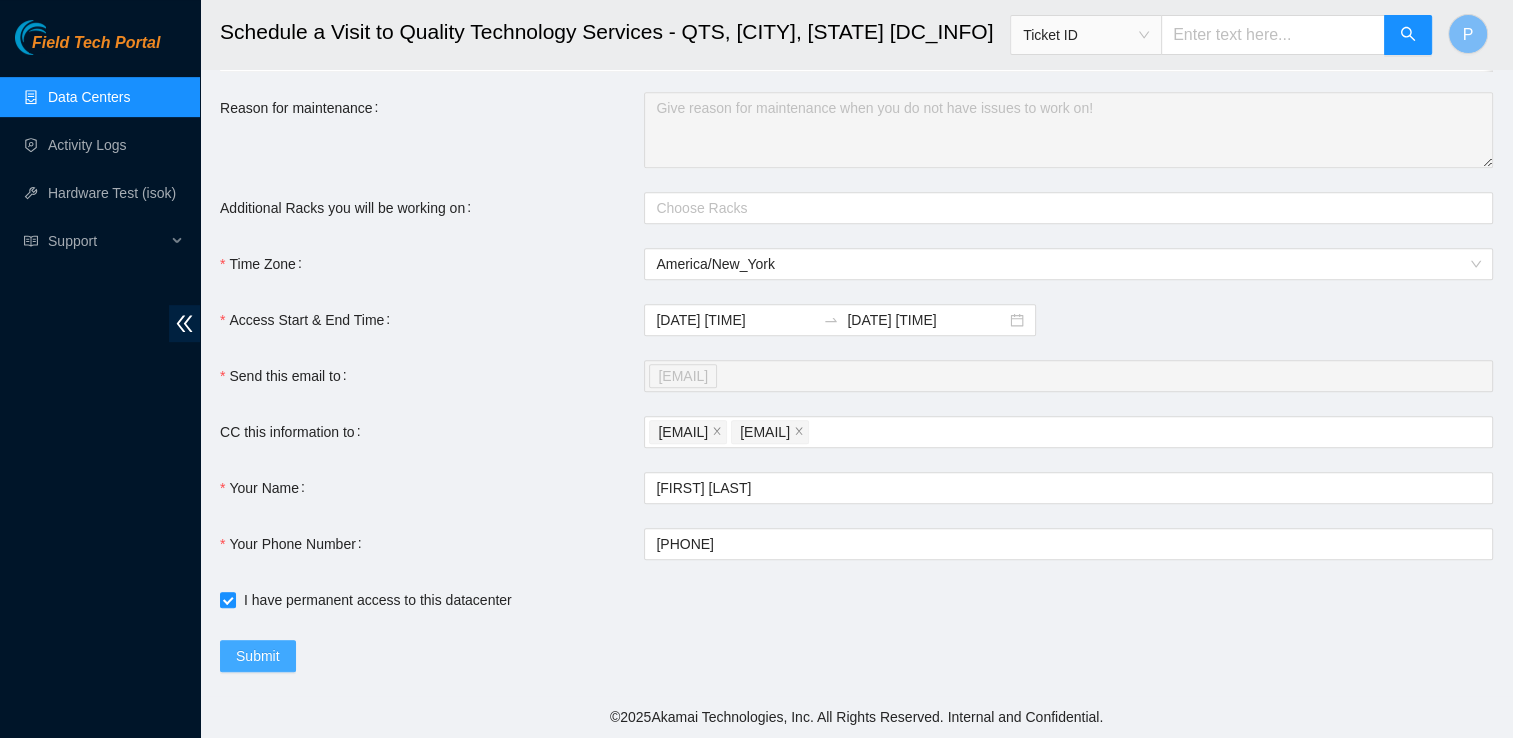 click on "Submit" at bounding box center (258, 656) 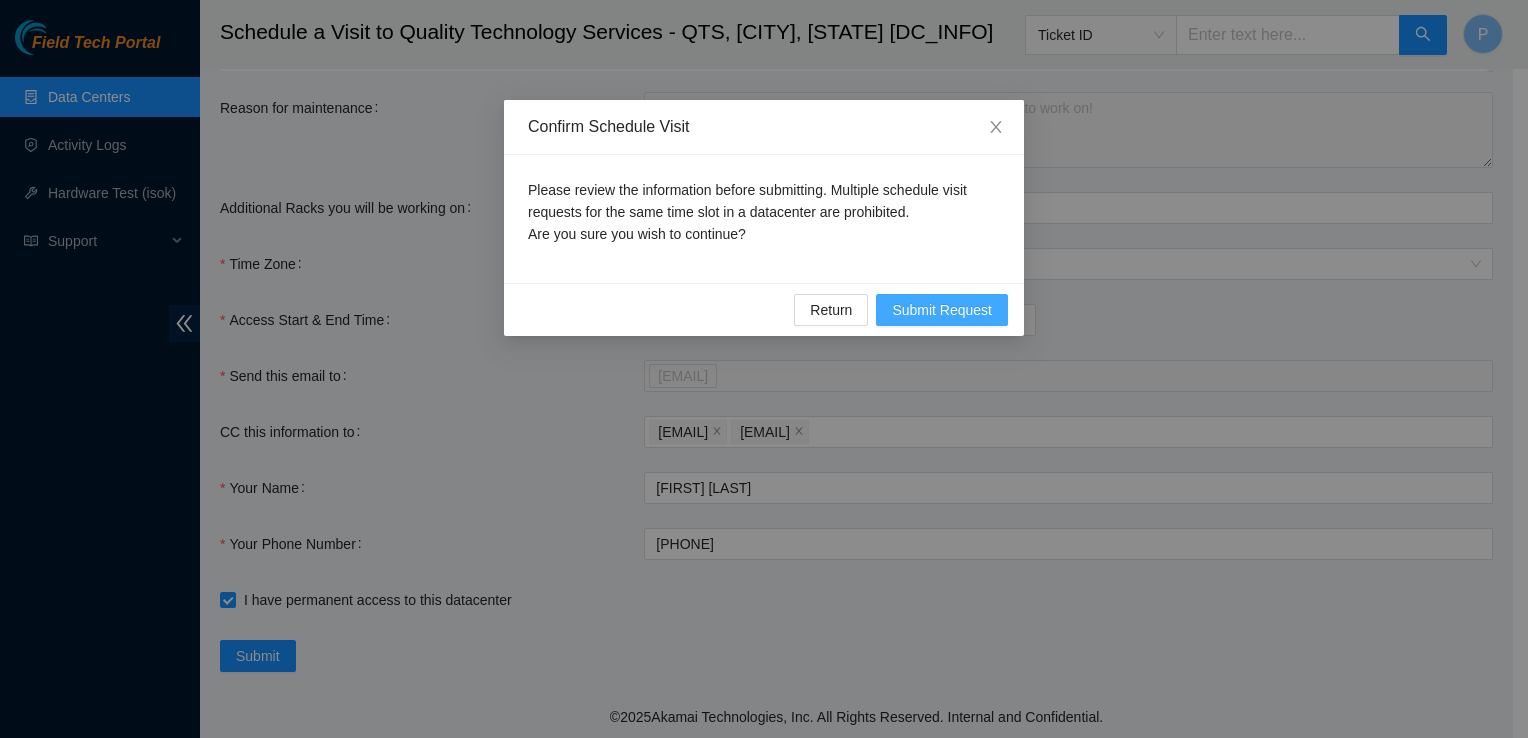 click on "Submit Request" at bounding box center [942, 310] 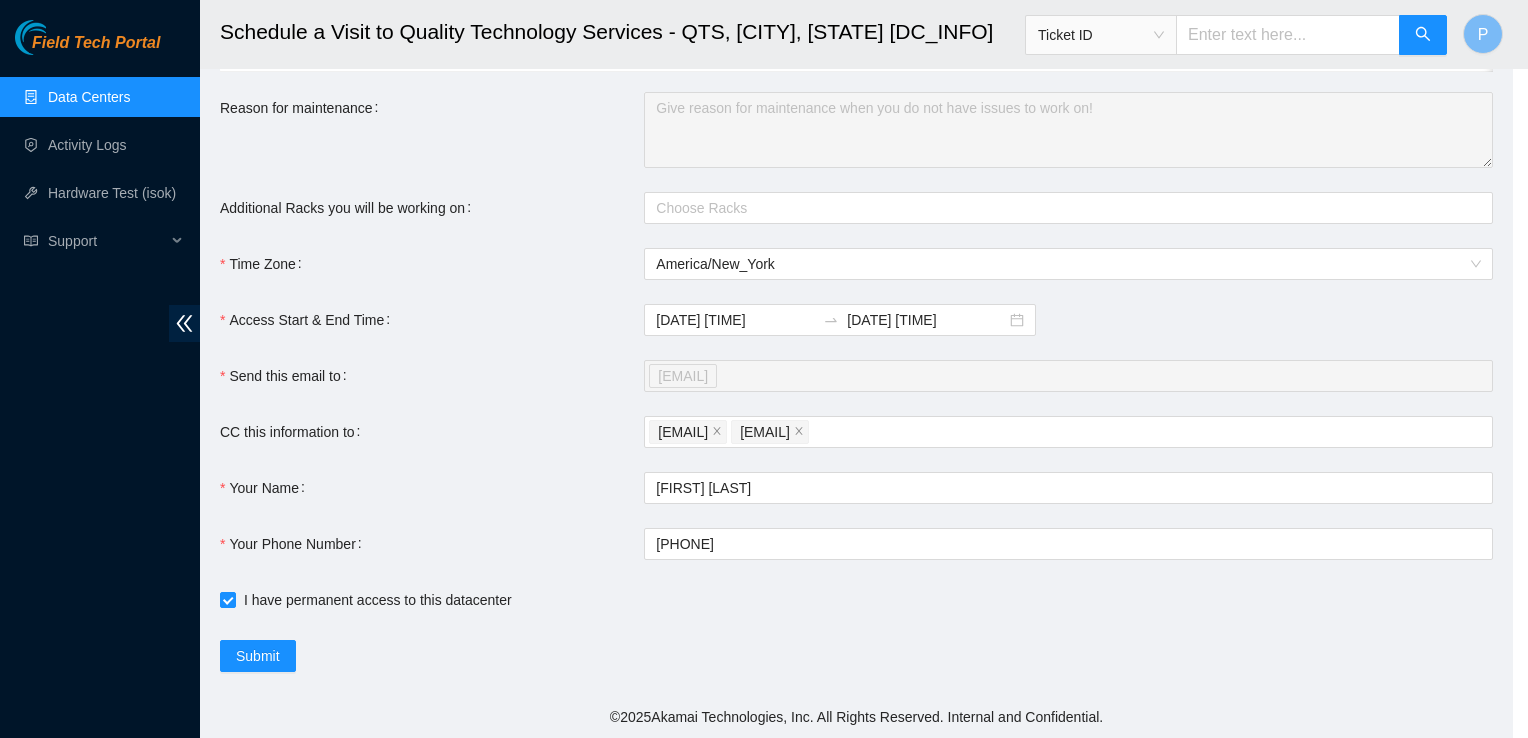 type 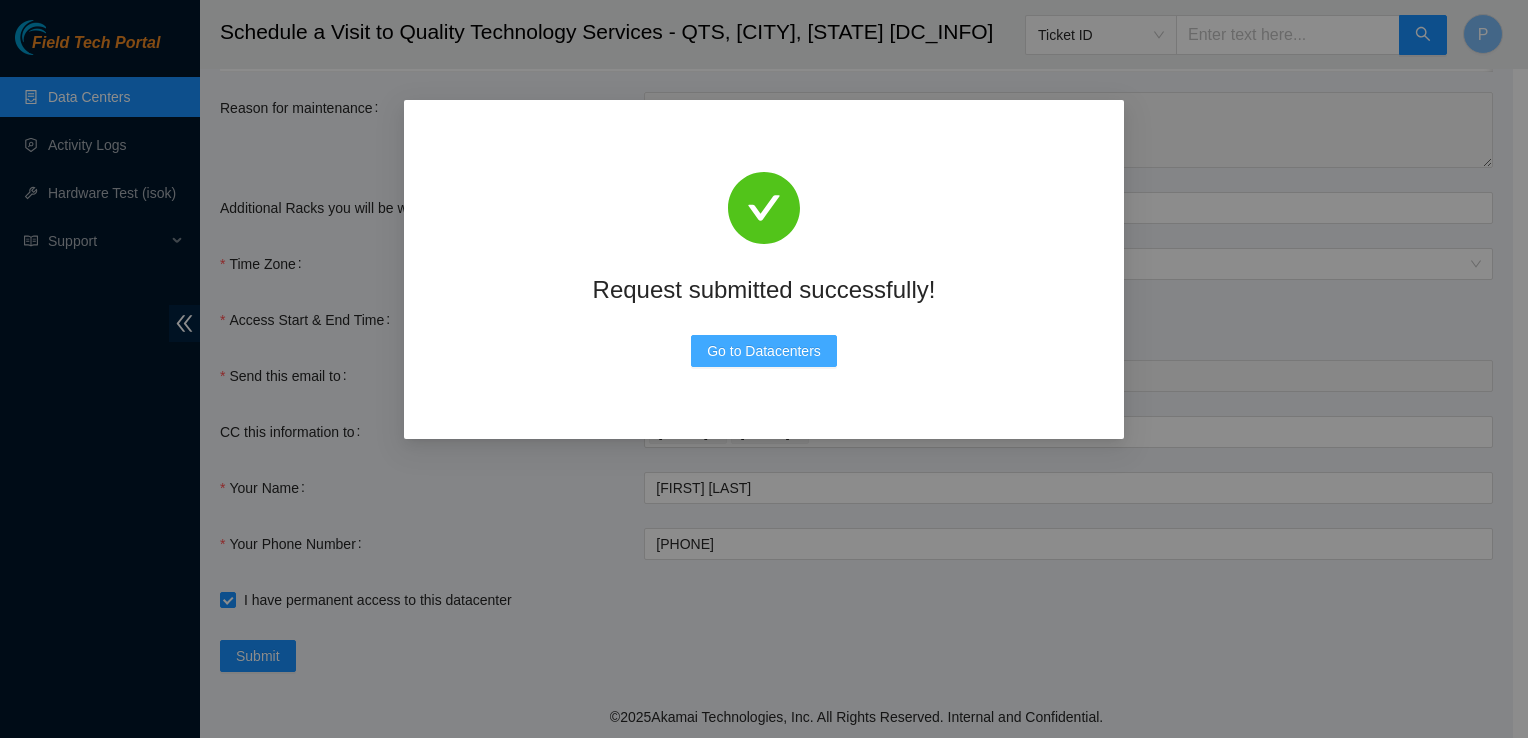 click on "Go to Datacenters" at bounding box center (764, 351) 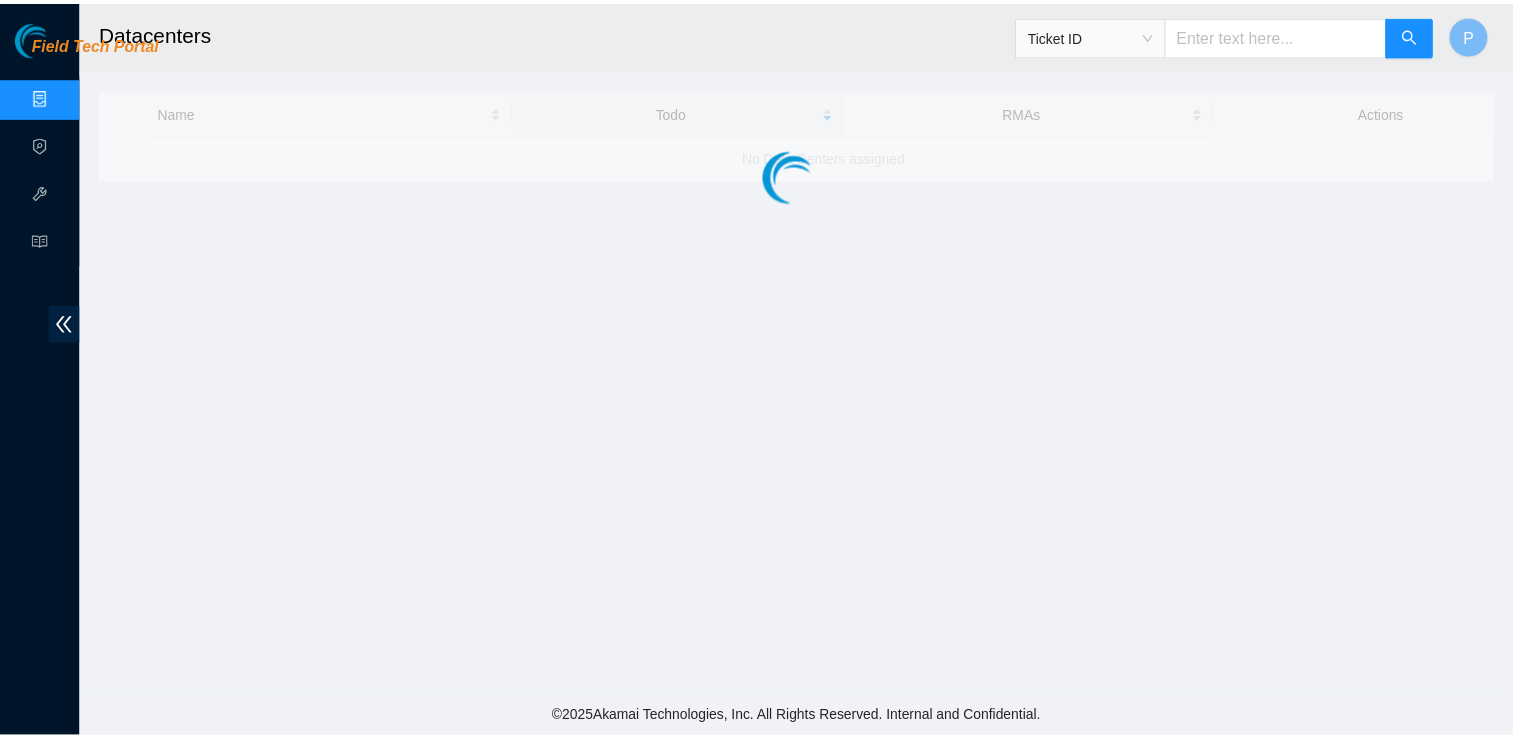 scroll, scrollTop: 0, scrollLeft: 0, axis: both 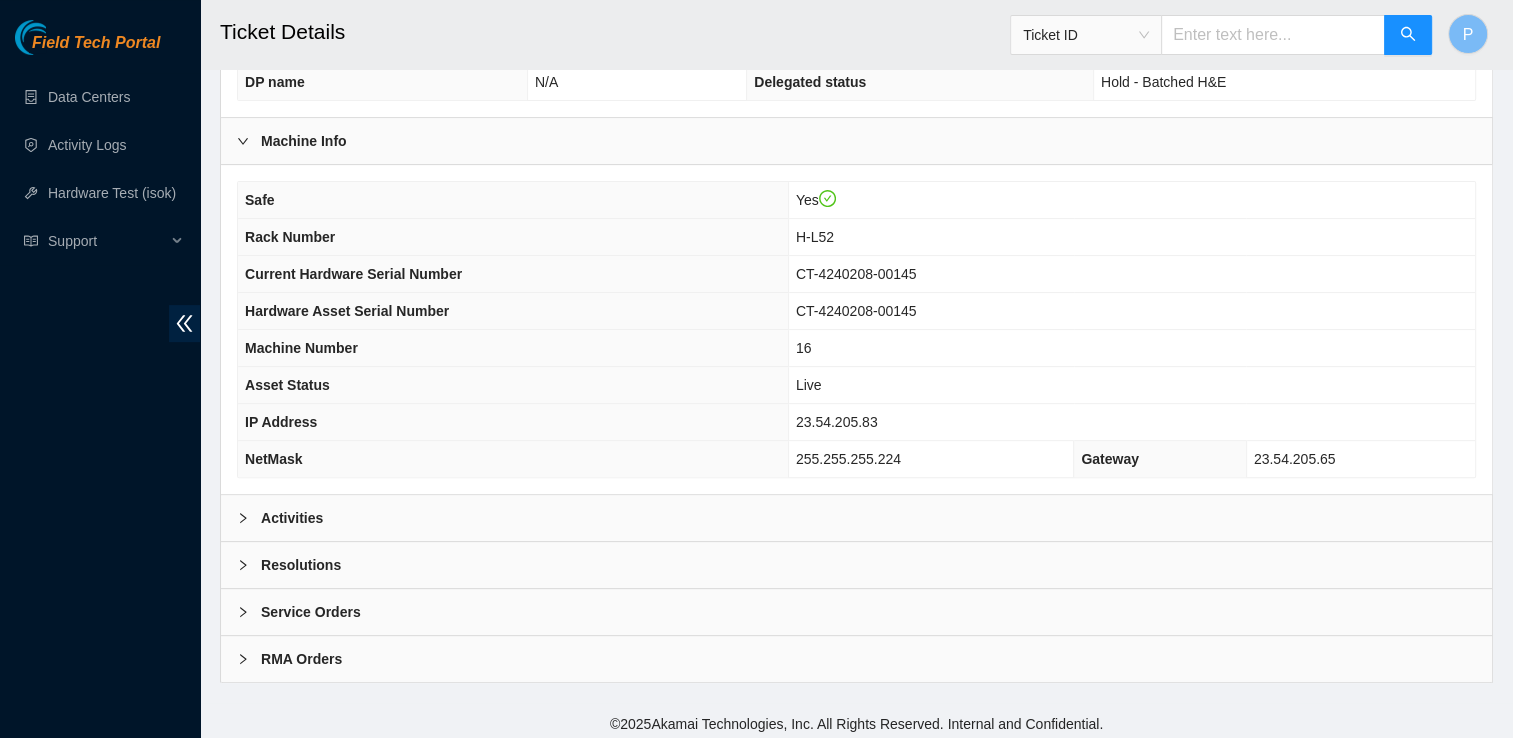 click on "Activities" at bounding box center [856, 518] 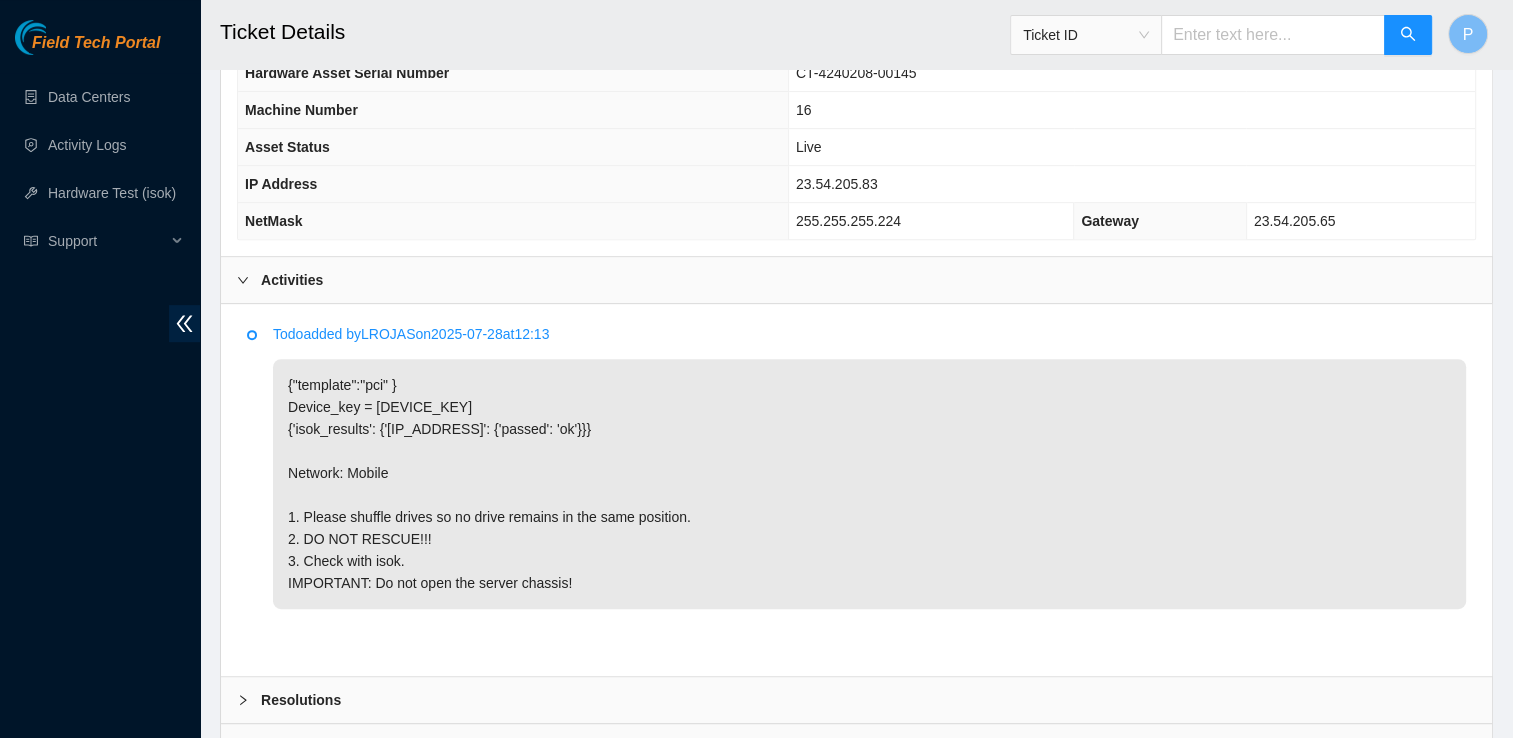 scroll, scrollTop: 829, scrollLeft: 0, axis: vertical 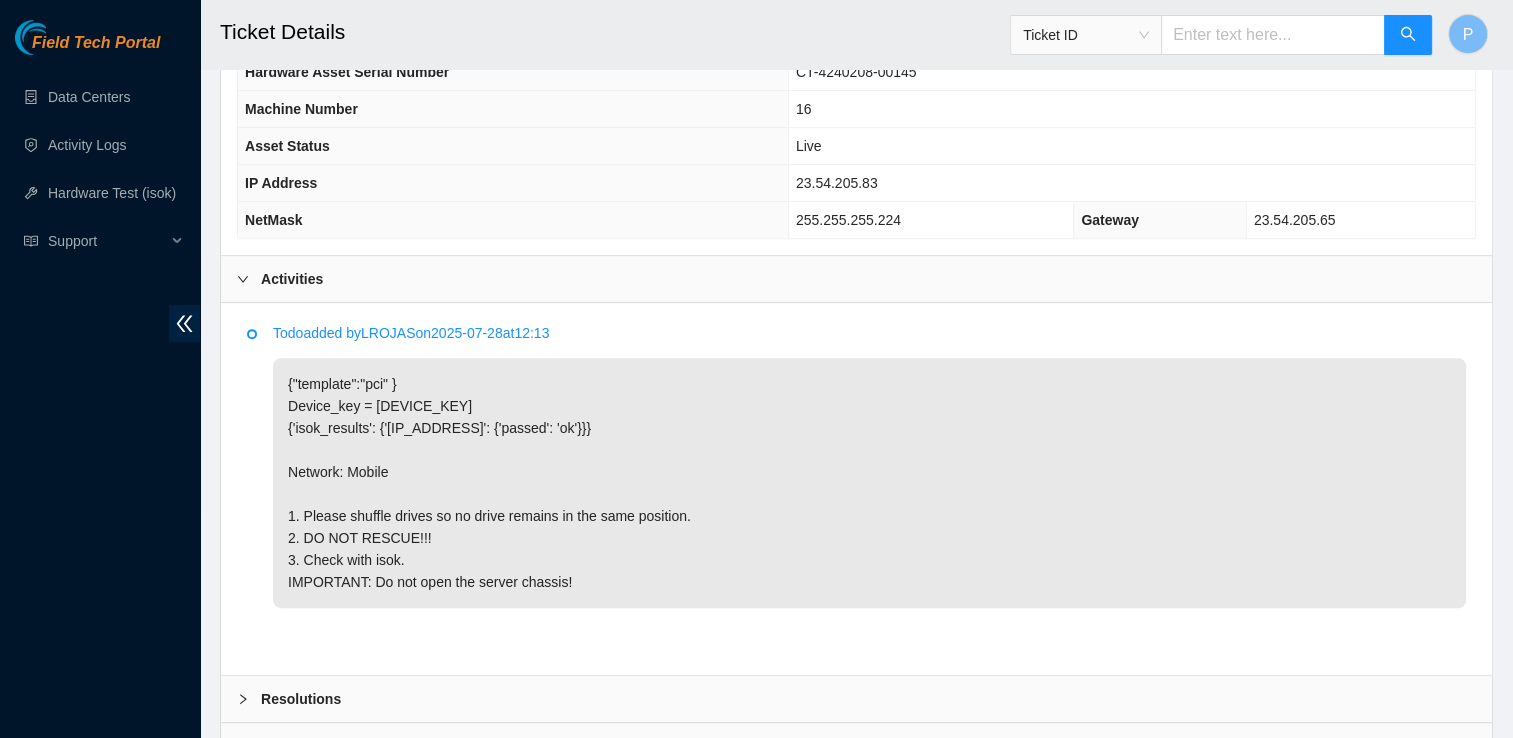 click on "23.54.205.83" at bounding box center [837, 183] 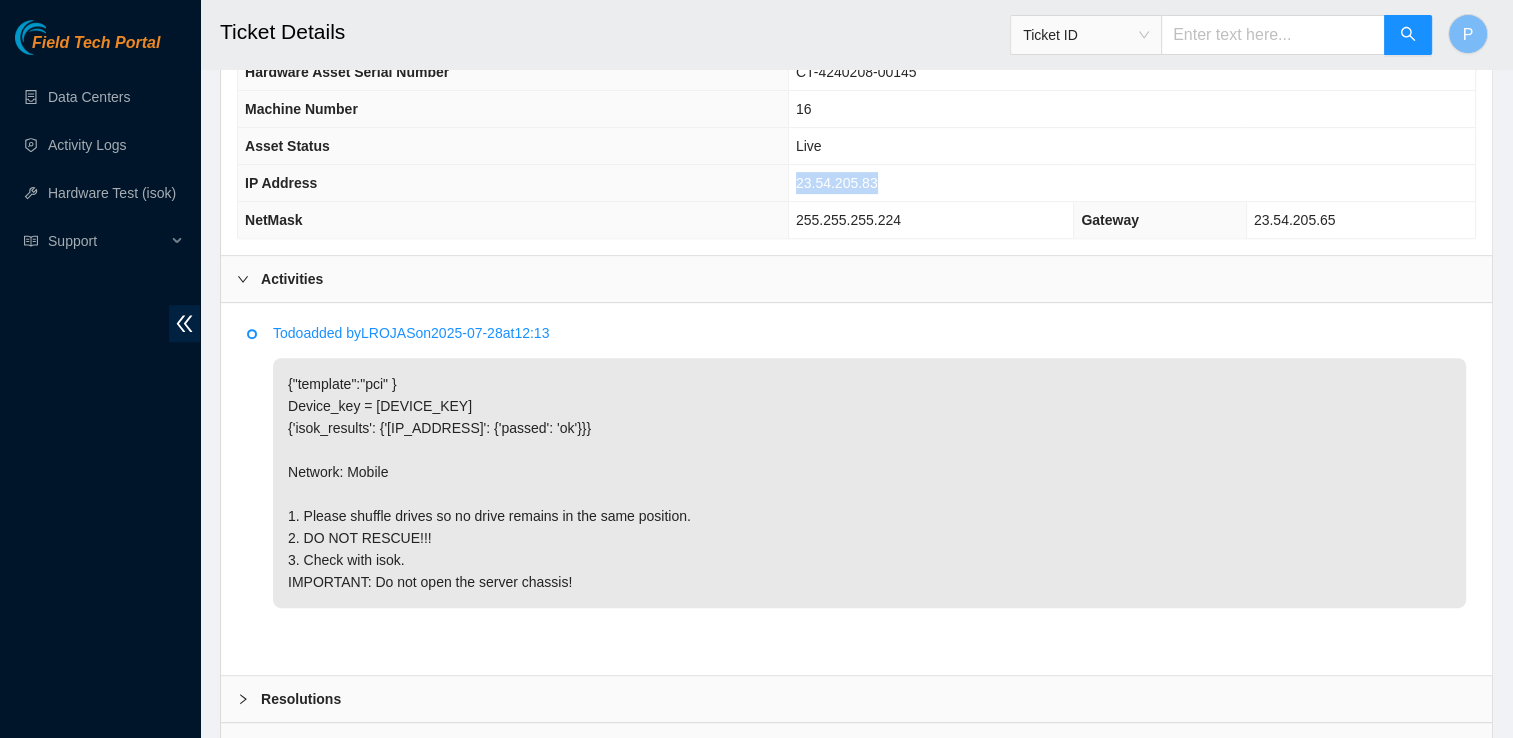 click on "23.54.205.83" at bounding box center [837, 183] 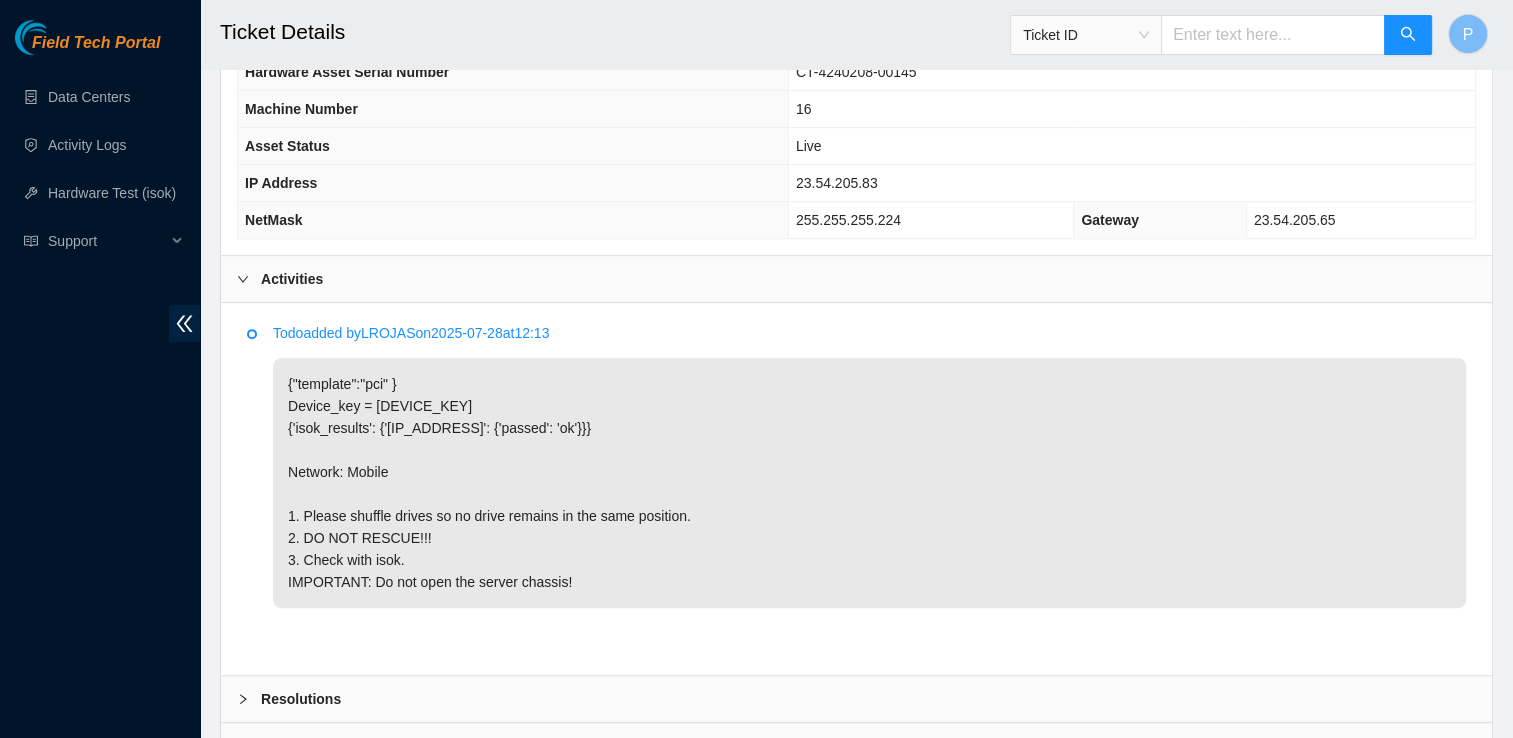 click on "Activities" at bounding box center [856, 279] 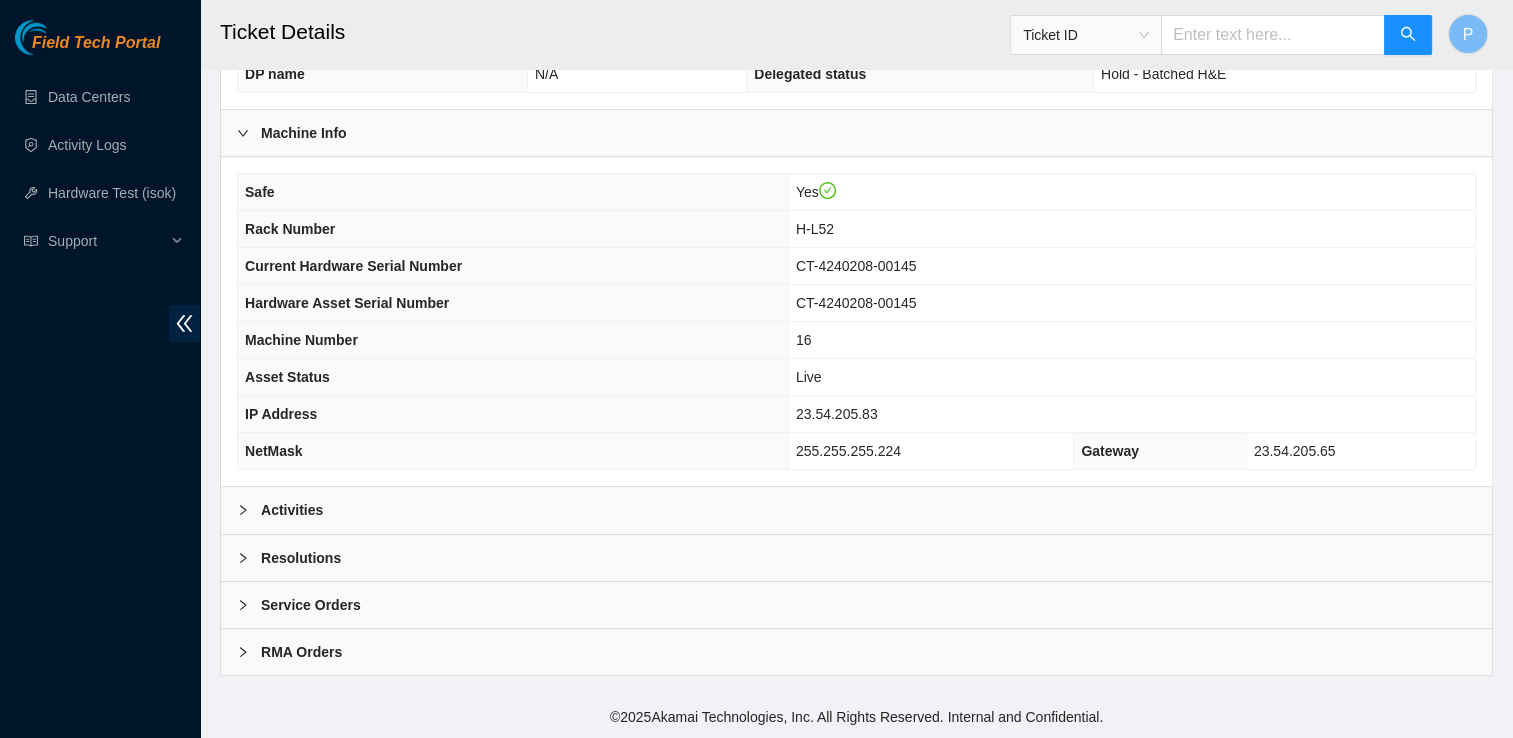 scroll, scrollTop: 590, scrollLeft: 0, axis: vertical 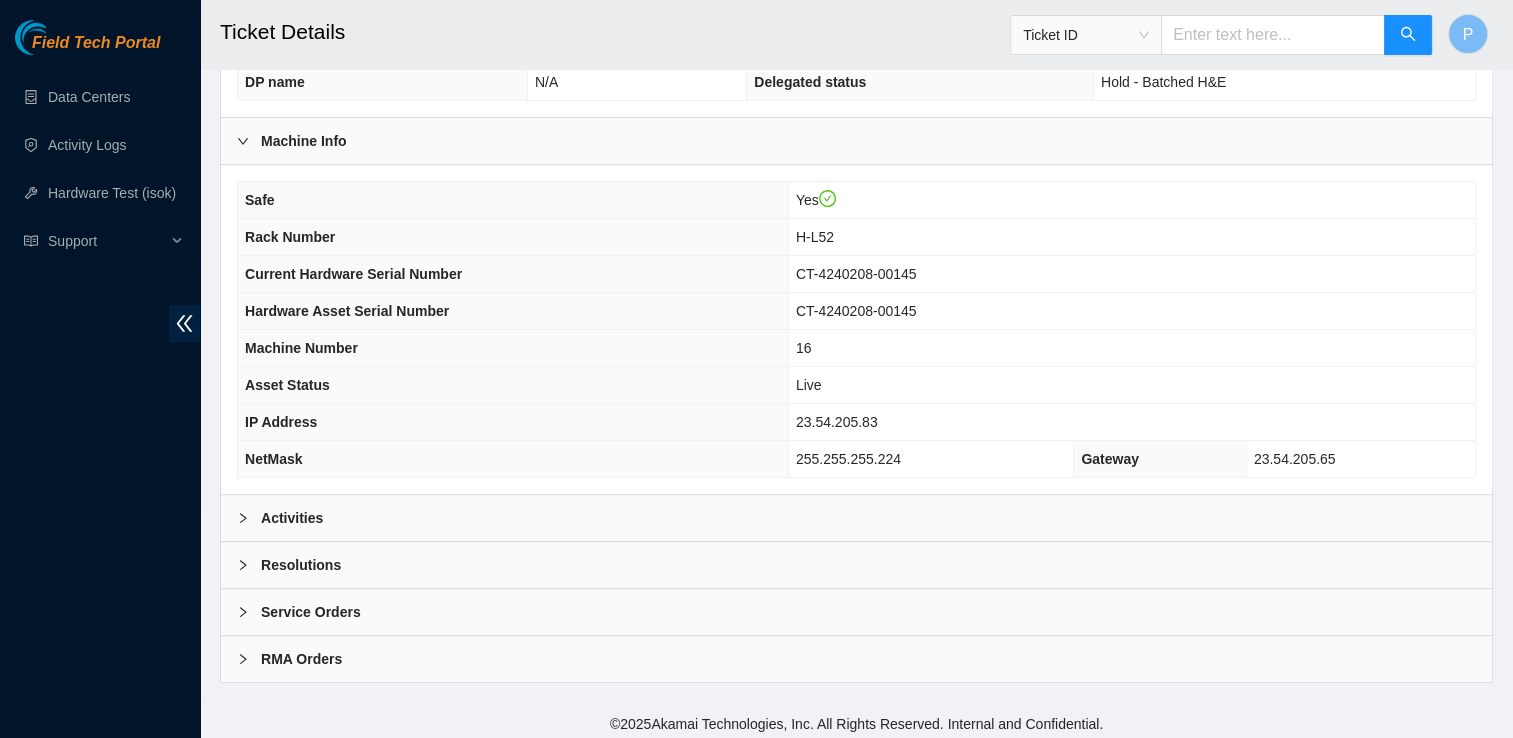 click on "Resolutions" at bounding box center (856, 565) 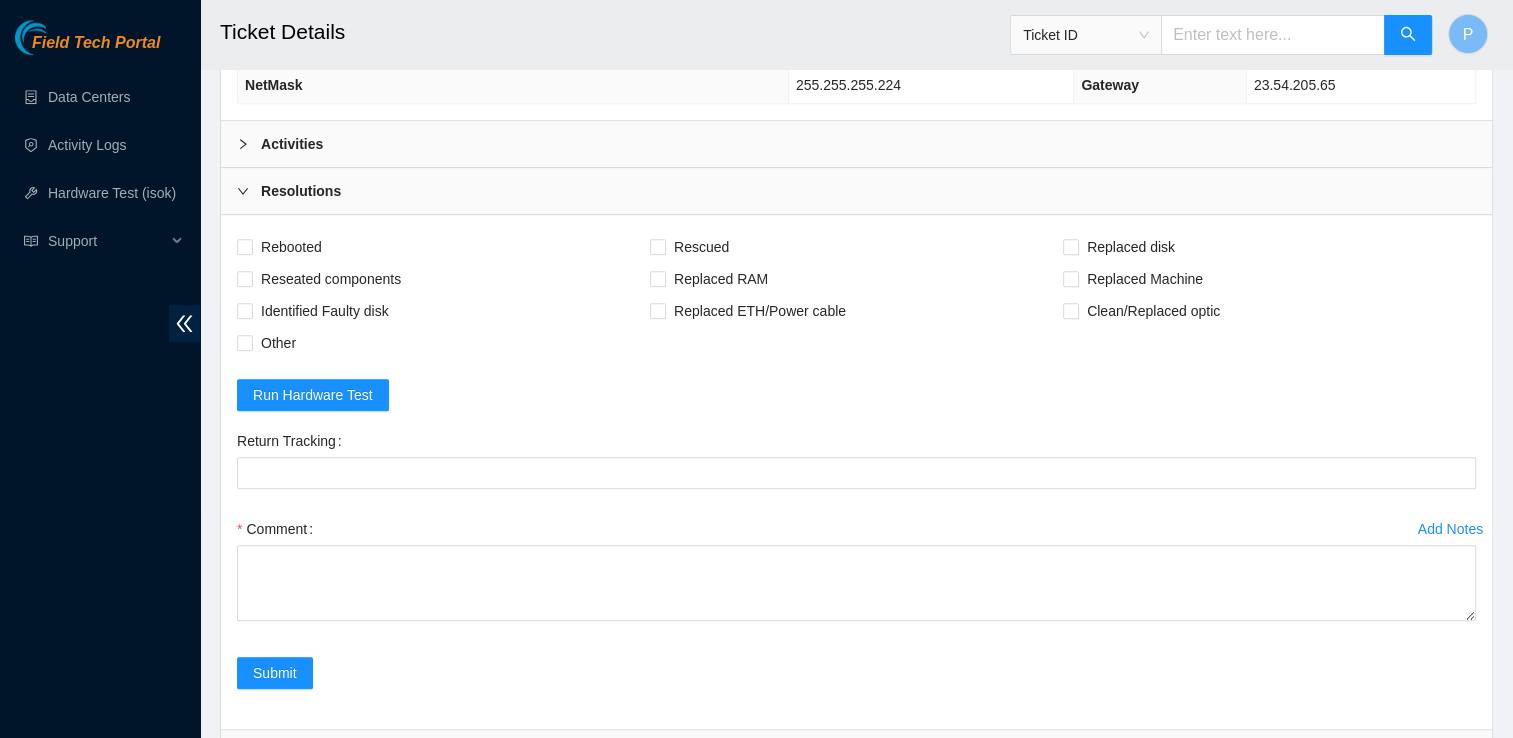 scroll, scrollTop: 1000, scrollLeft: 0, axis: vertical 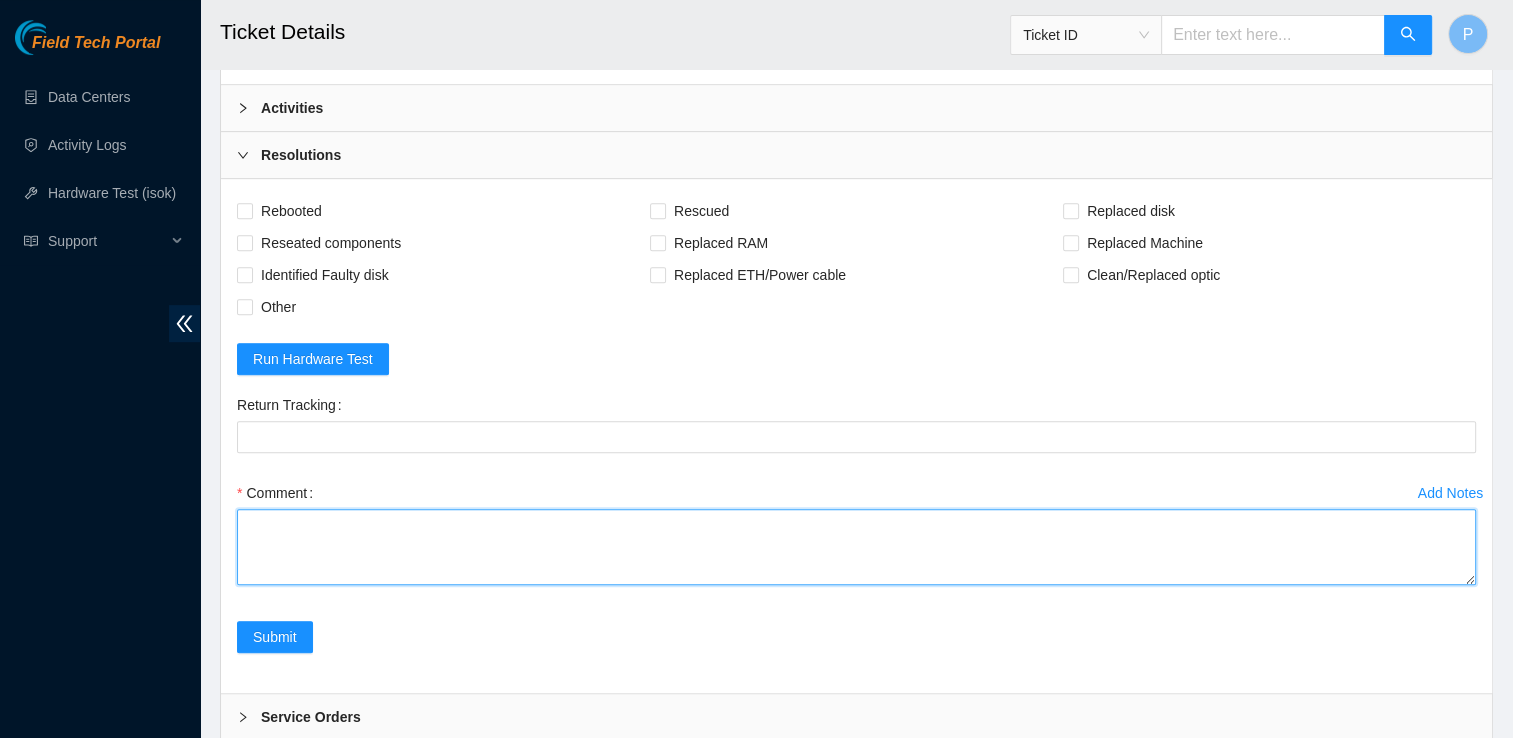 drag, startPoint x: 420, startPoint y: 518, endPoint x: 408, endPoint y: 518, distance: 12 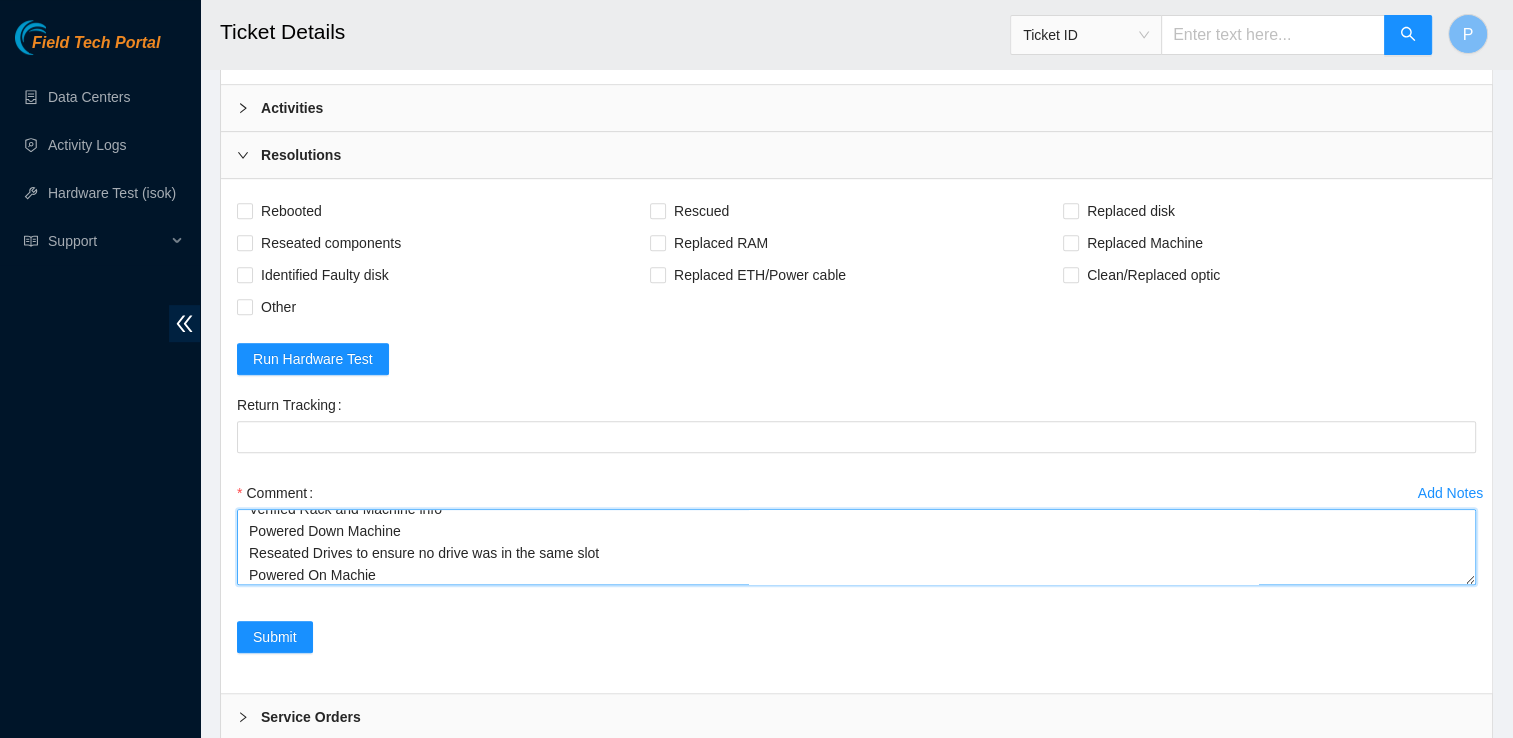 scroll, scrollTop: 38, scrollLeft: 0, axis: vertical 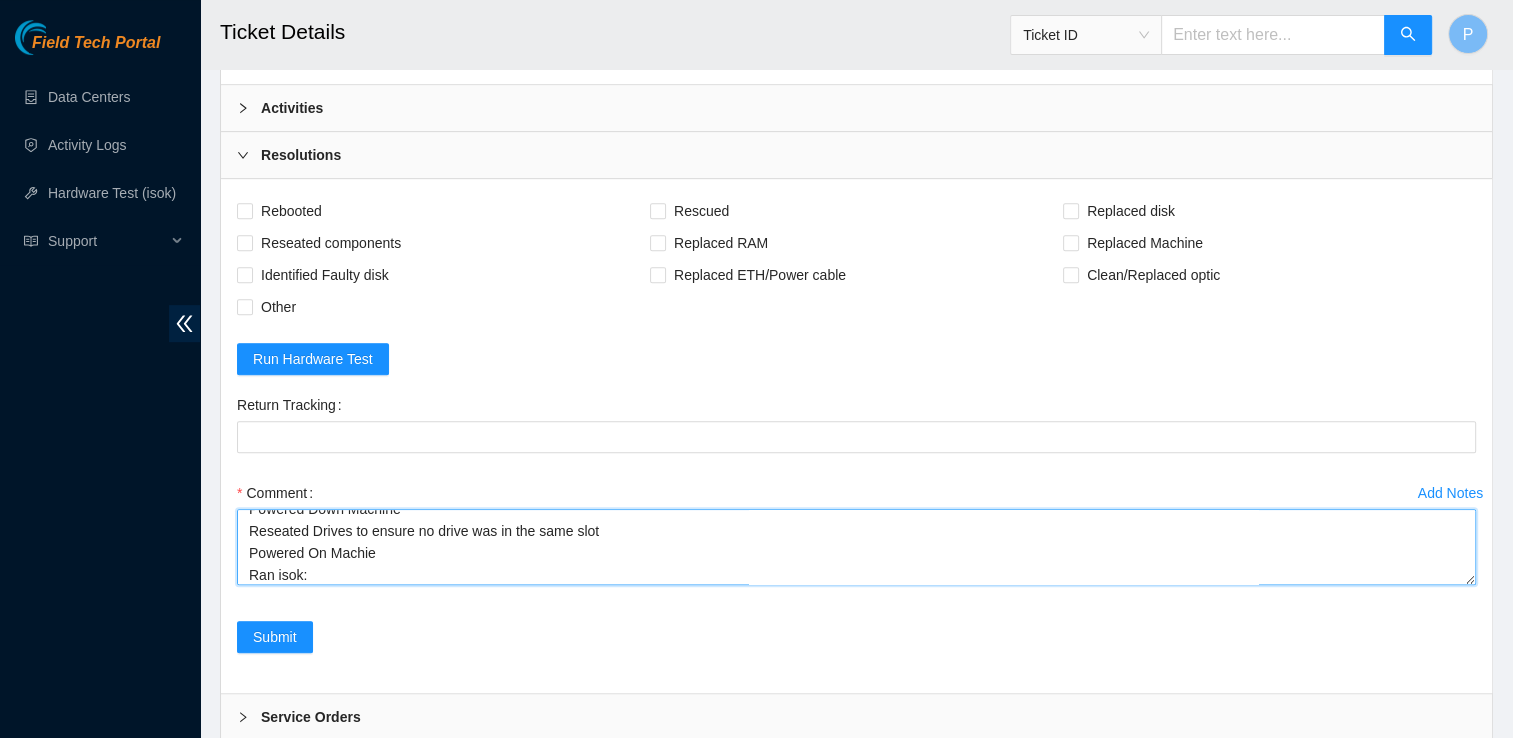 paste on "Result Detail
Message
Ticket ID
23.54.205.83 :   passed: ok" 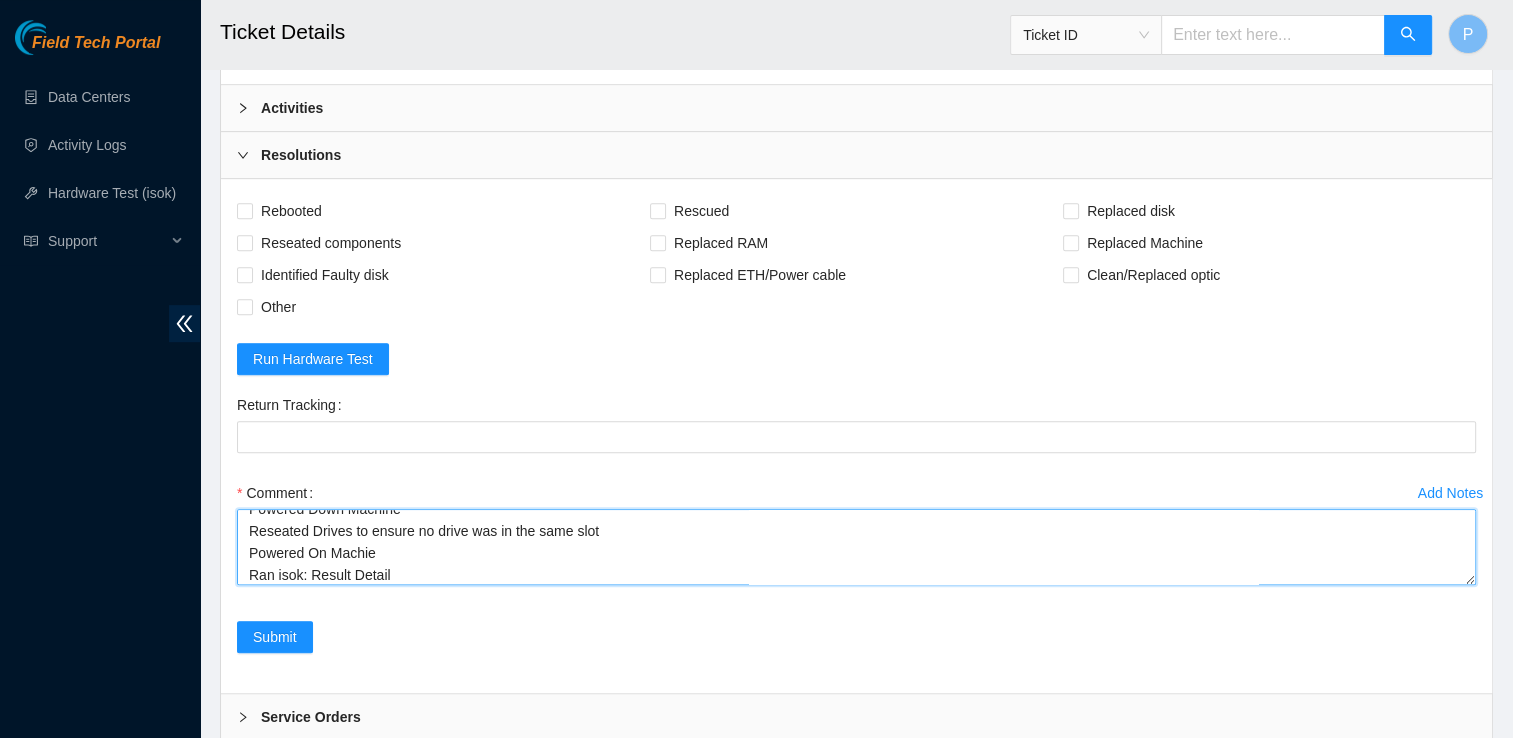 scroll, scrollTop: 104, scrollLeft: 0, axis: vertical 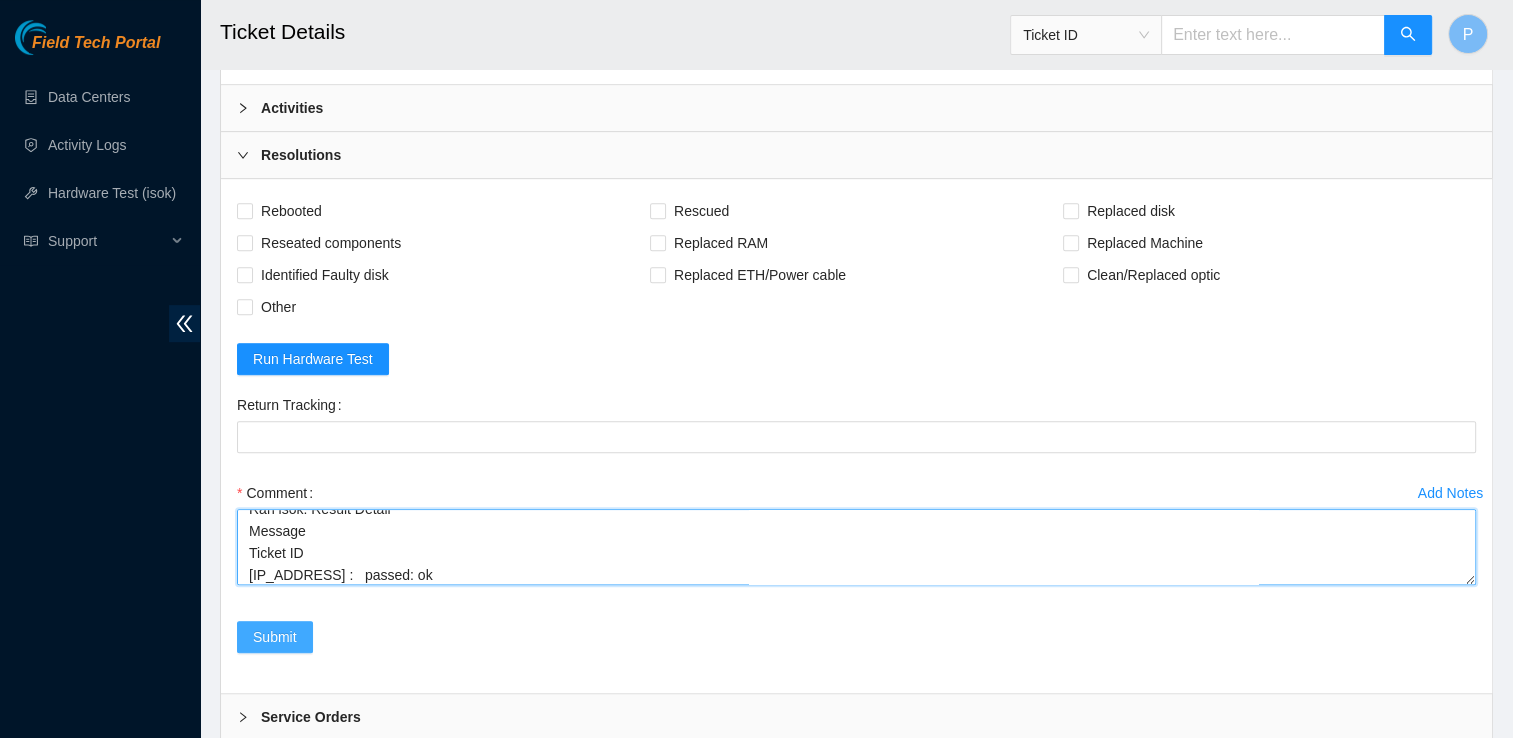 type on "Verified Rack and Machine info
Powered Down Machine
Reseated Drives to ensure no drive was in the same slot
Powered On Machie
Ran isok: Result Detail
Message
Ticket ID
23.54.205.83 :   passed: ok" 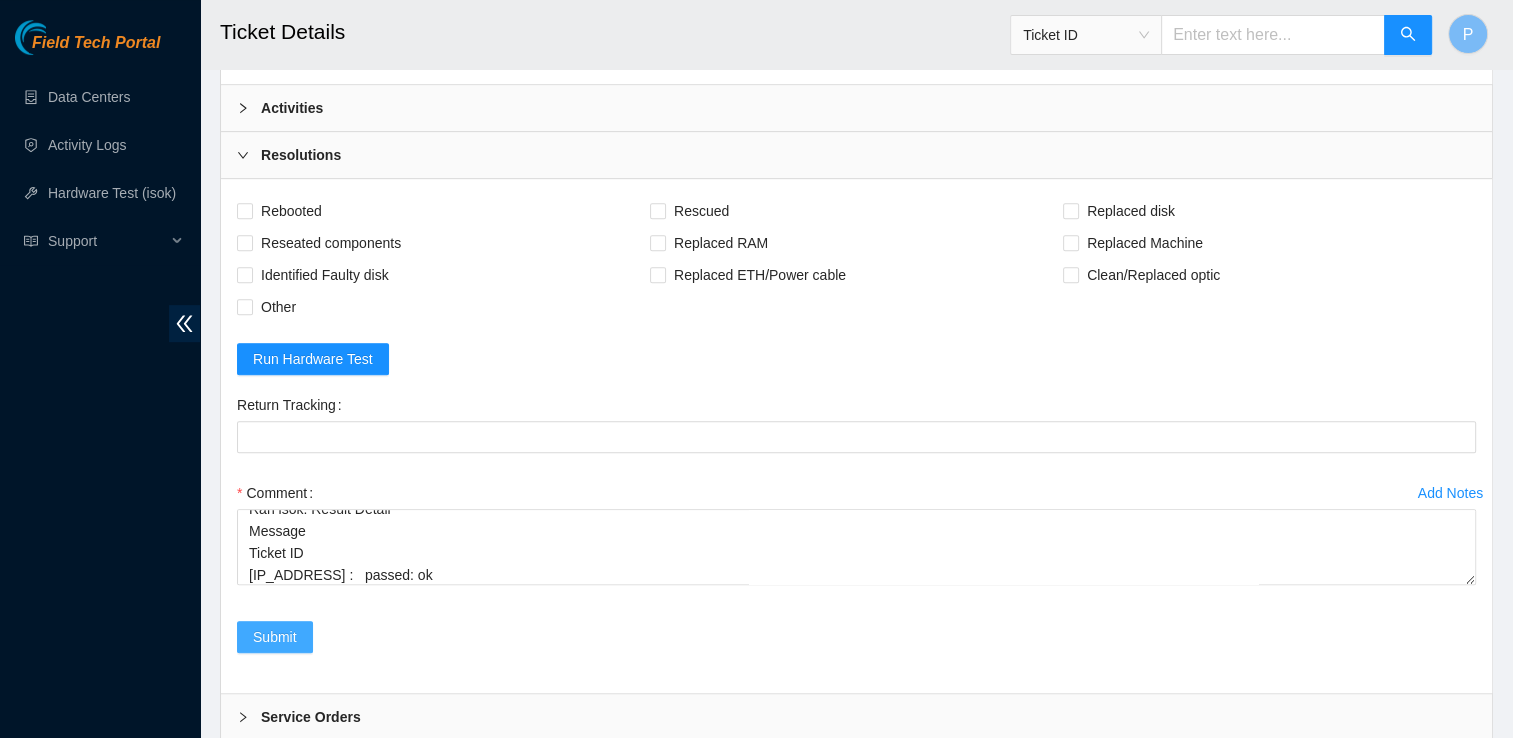 click on "Submit" at bounding box center [275, 637] 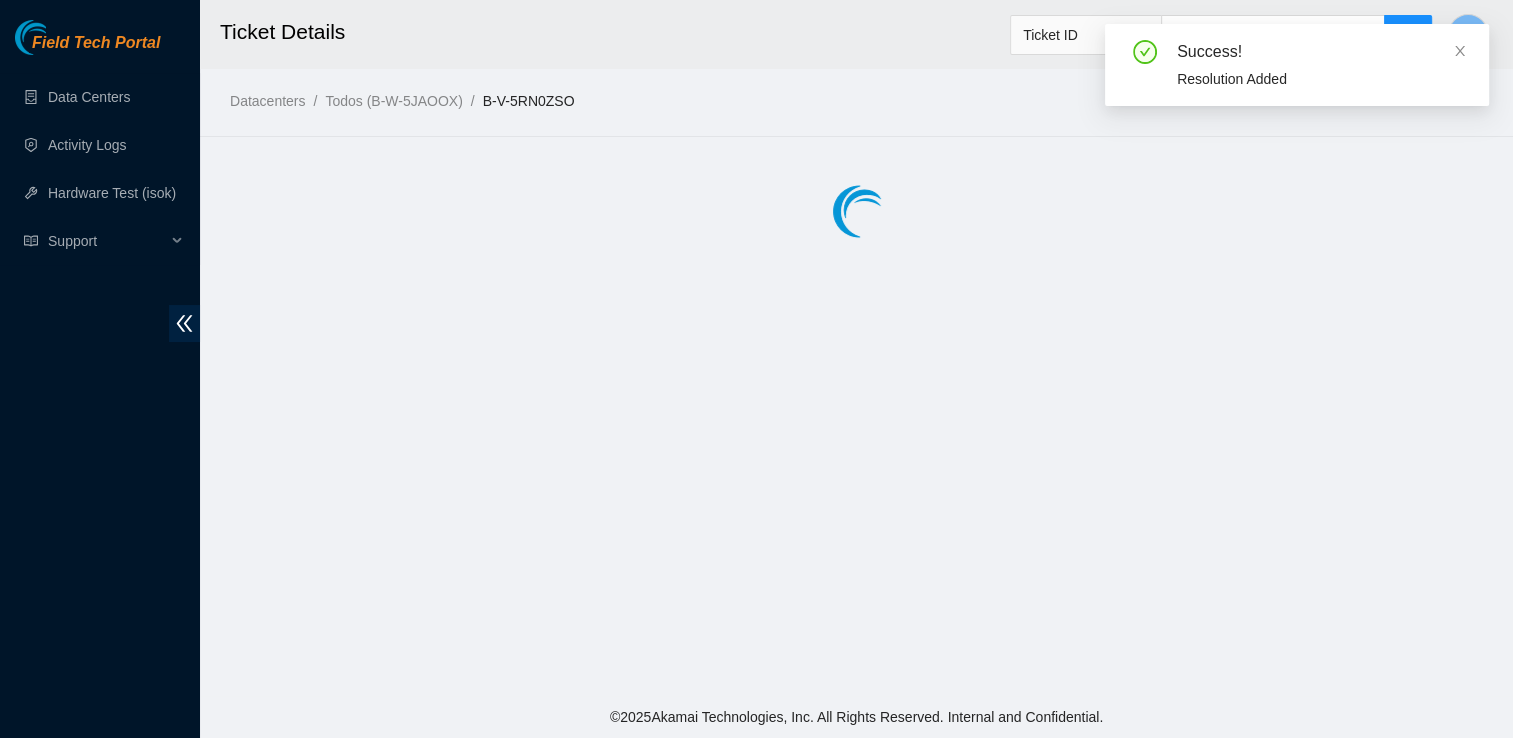 scroll, scrollTop: 0, scrollLeft: 0, axis: both 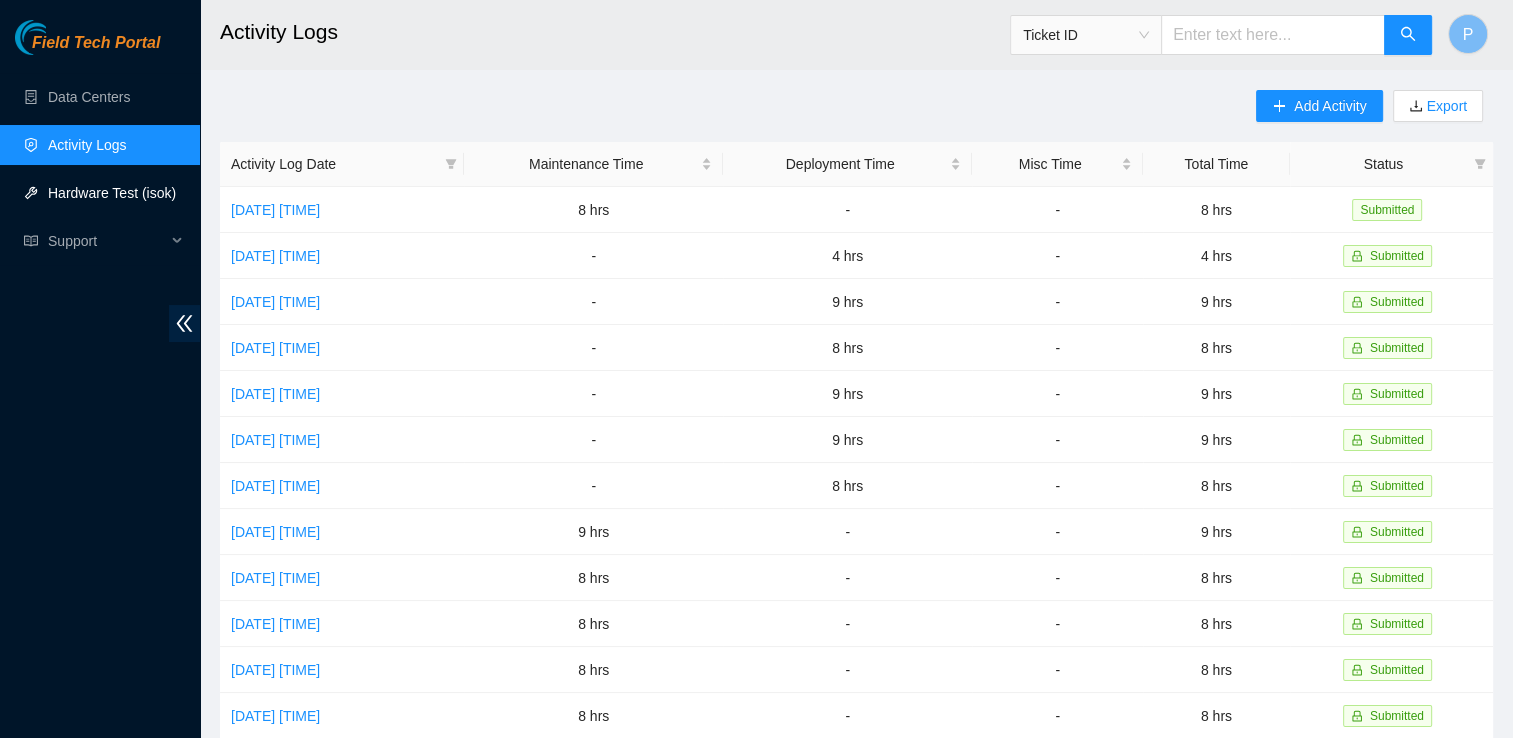 click on "Hardware Test (isok)" at bounding box center (112, 193) 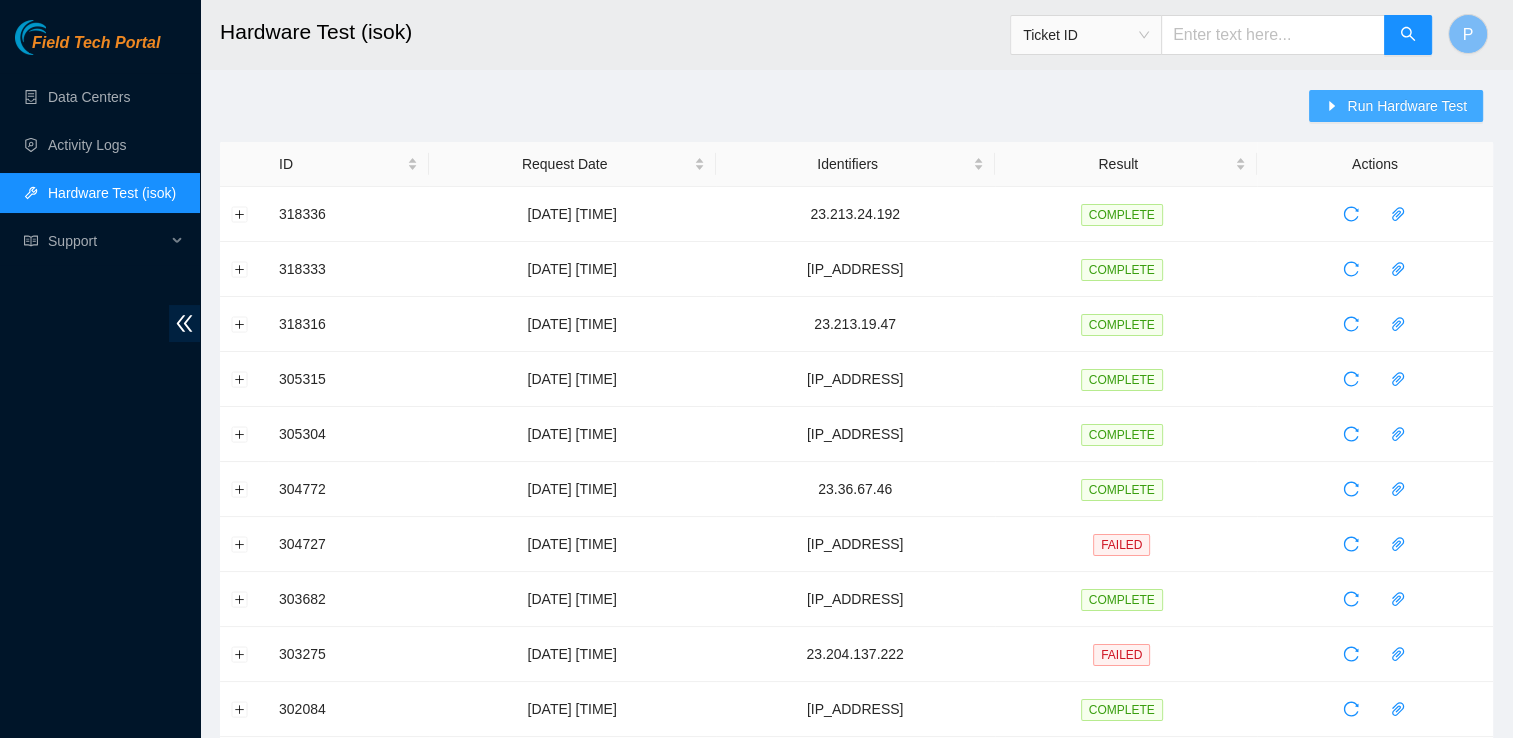 click on "Run Hardware Test" at bounding box center [1407, 106] 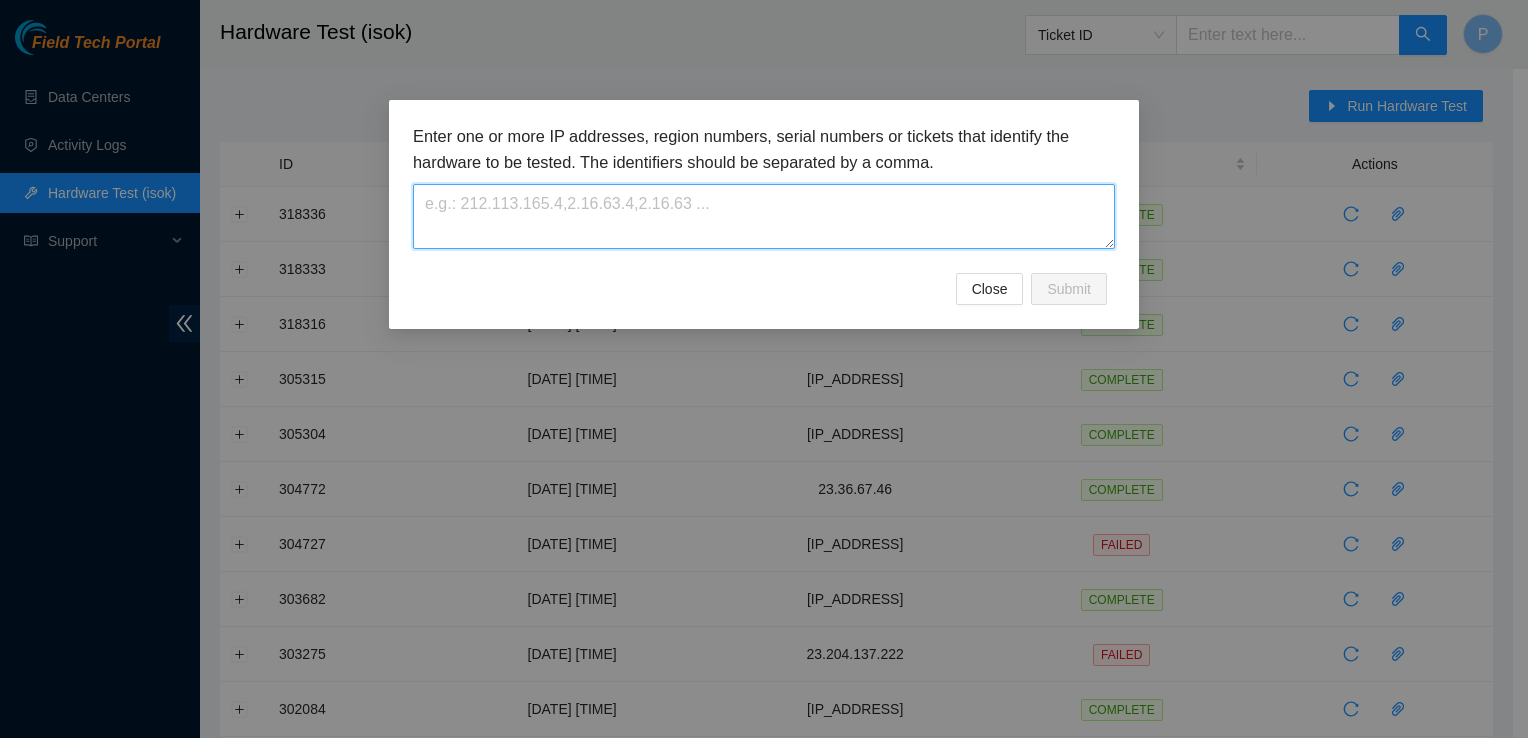 click at bounding box center (764, 216) 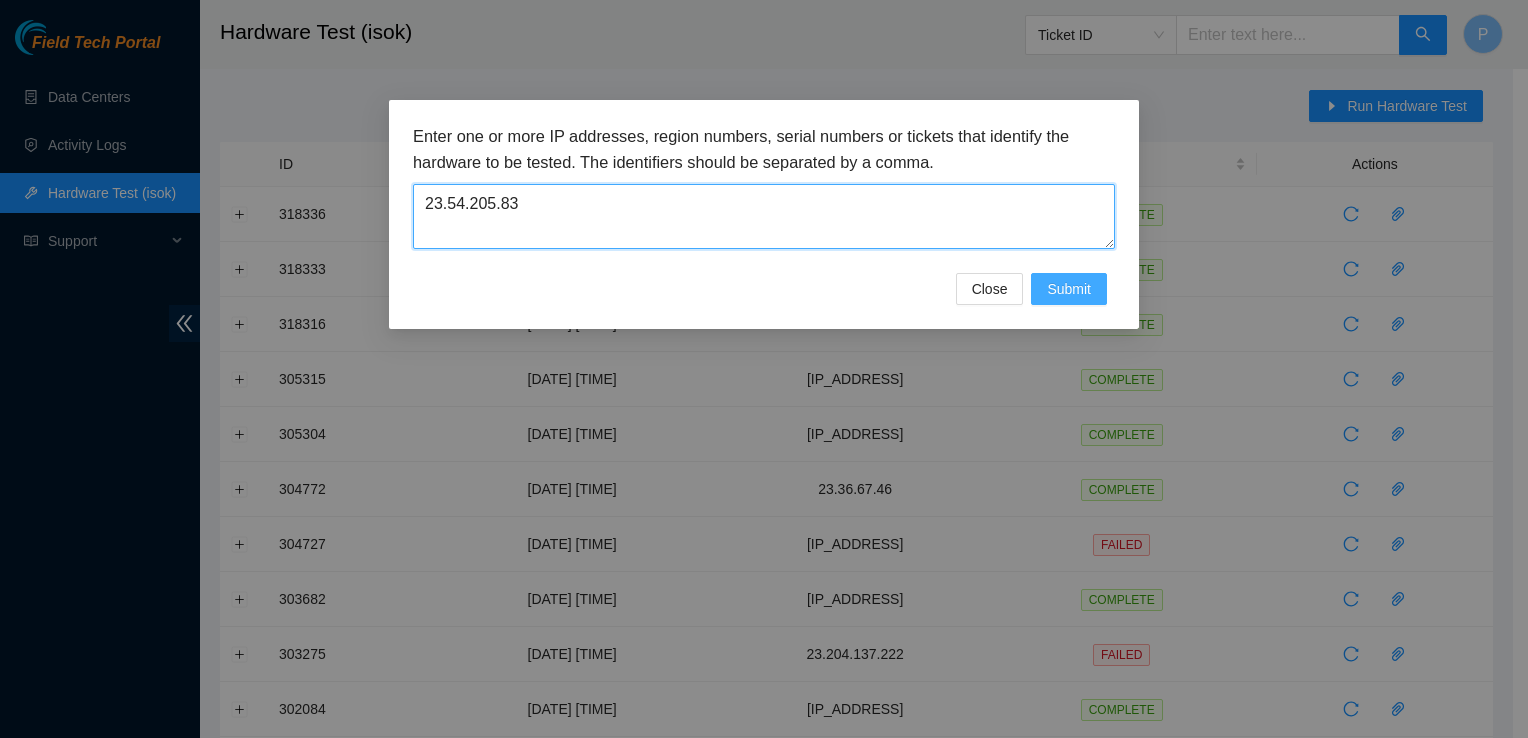 type on "23.54.205.83" 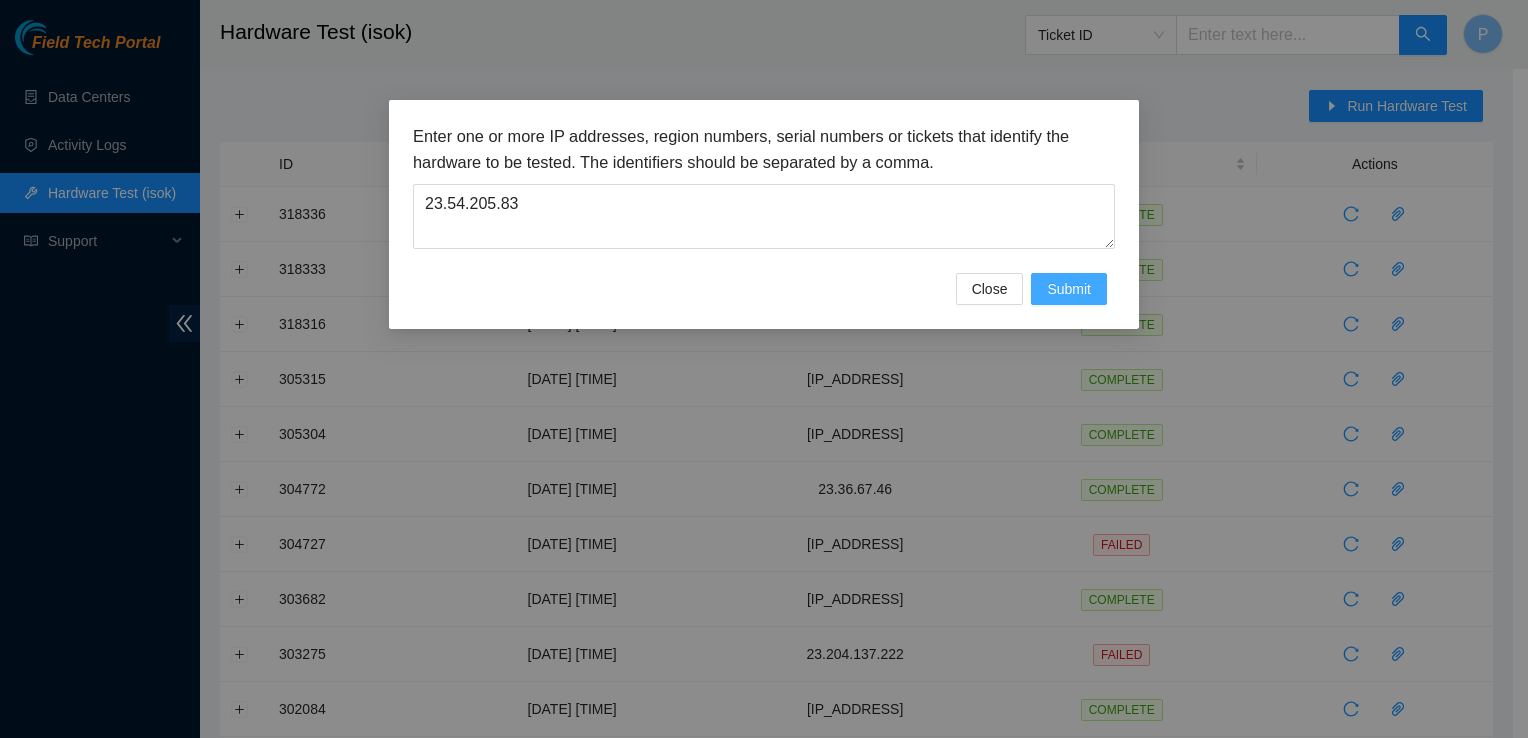 click on "Submit" at bounding box center [1069, 289] 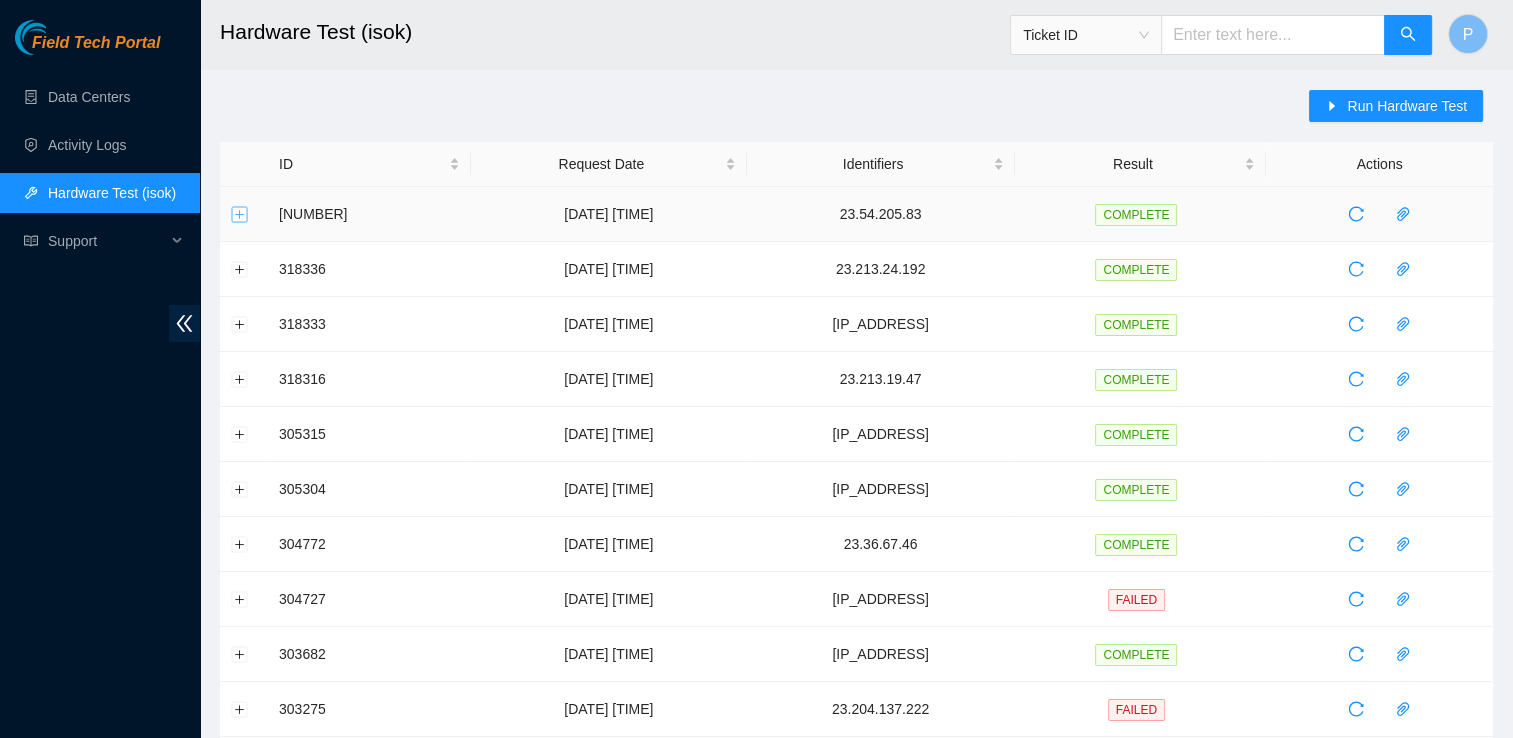 click at bounding box center (240, 214) 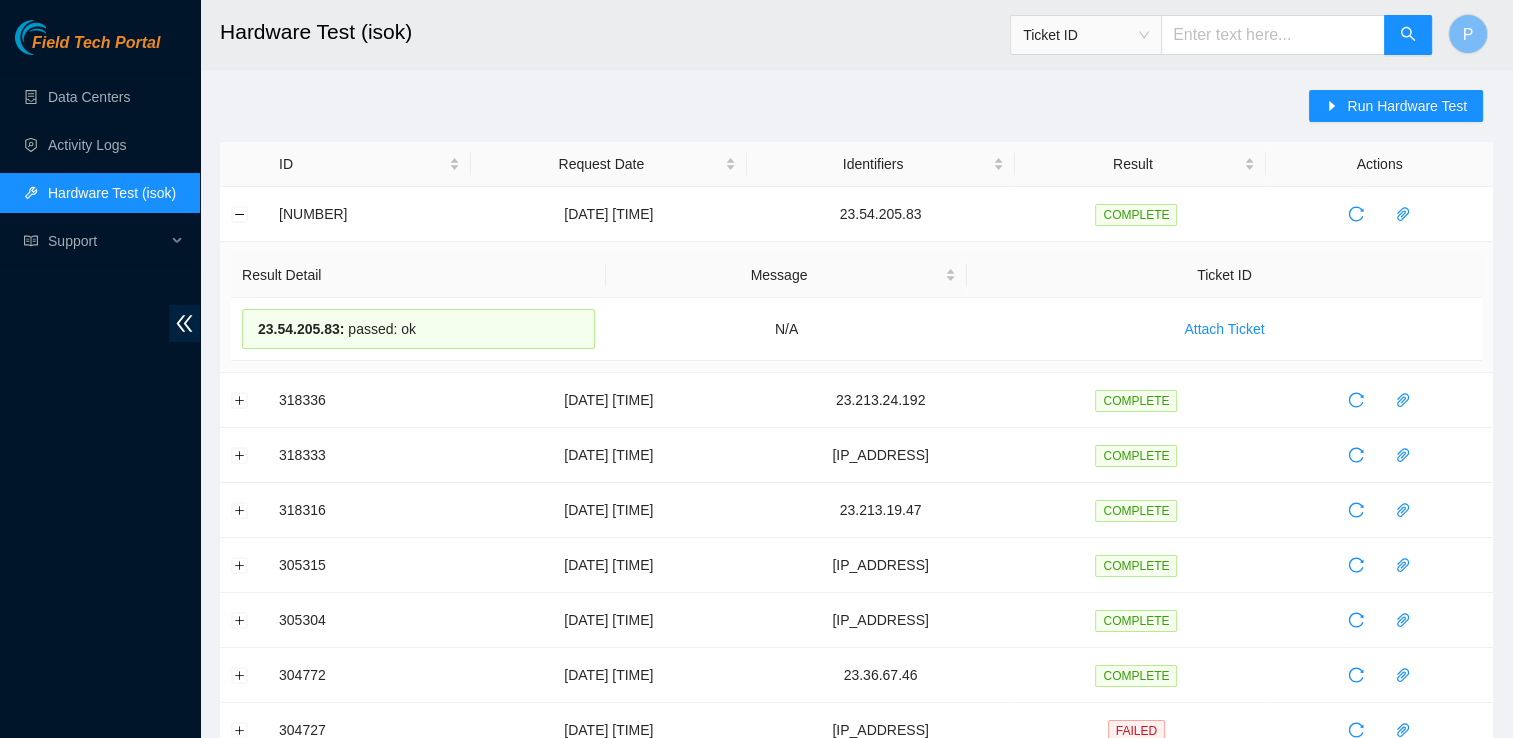 drag, startPoint x: 435, startPoint y: 338, endPoint x: 236, endPoint y: 270, distance: 210.29741 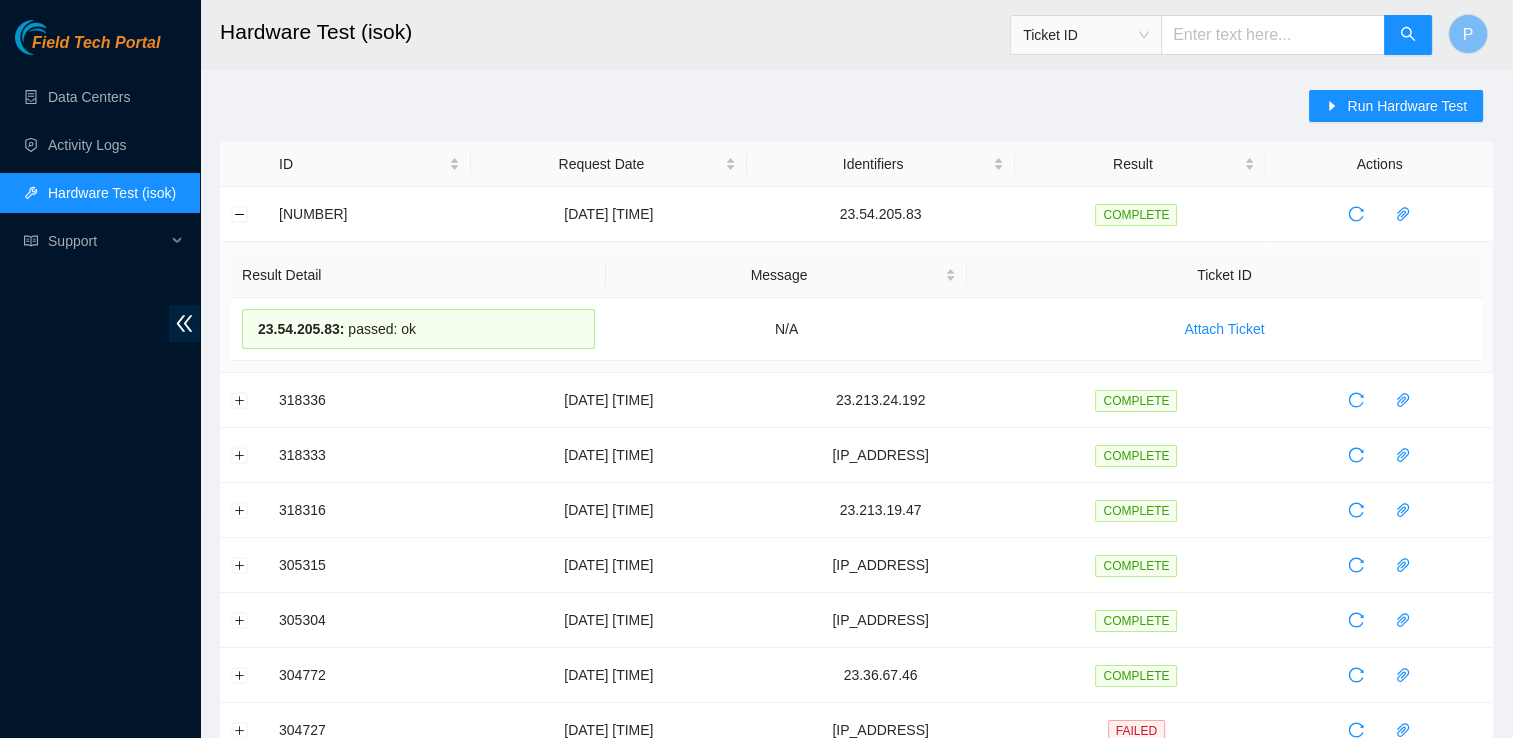 copy on "Result Detail Message Ticket ID       23.54.205.83  :     passed: ok" 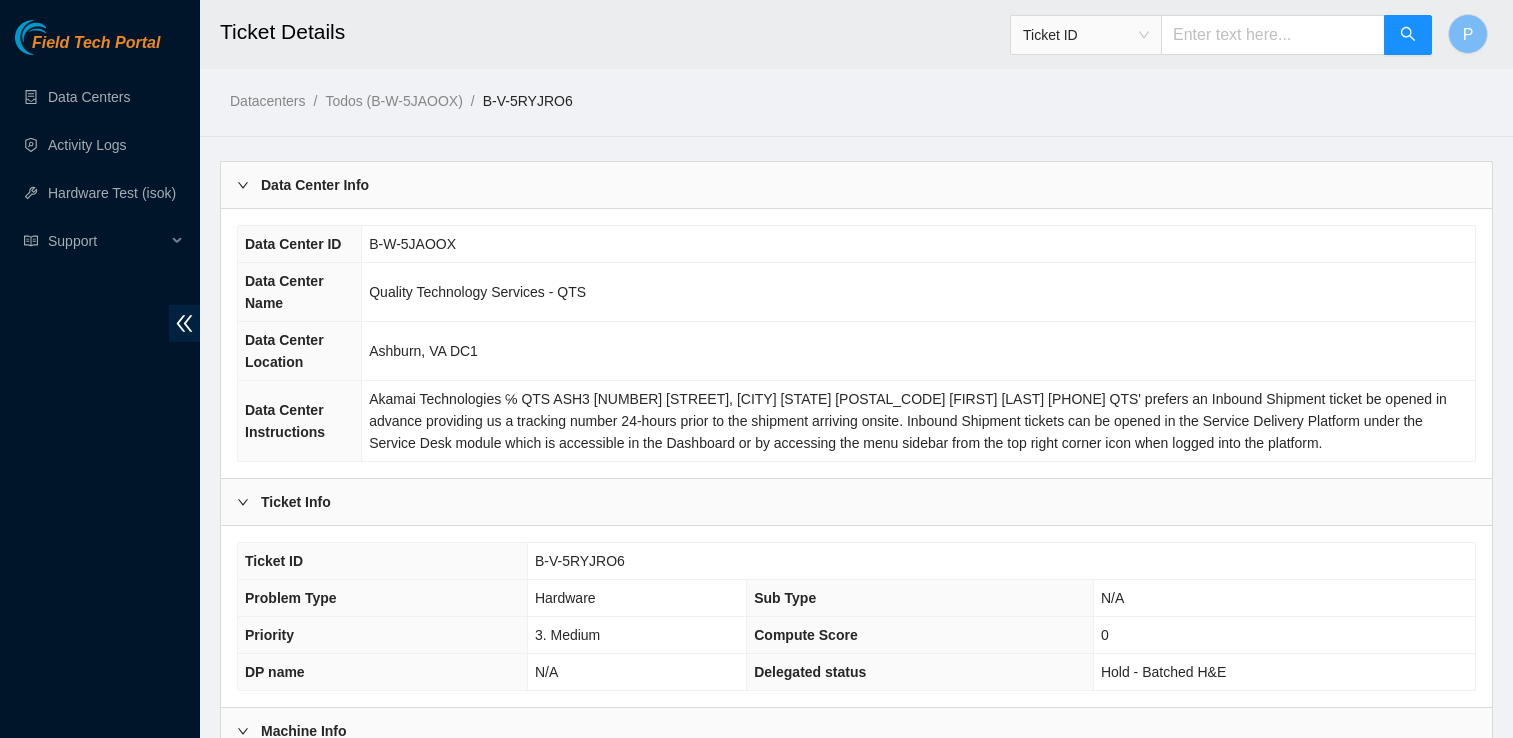 scroll, scrollTop: 259, scrollLeft: 0, axis: vertical 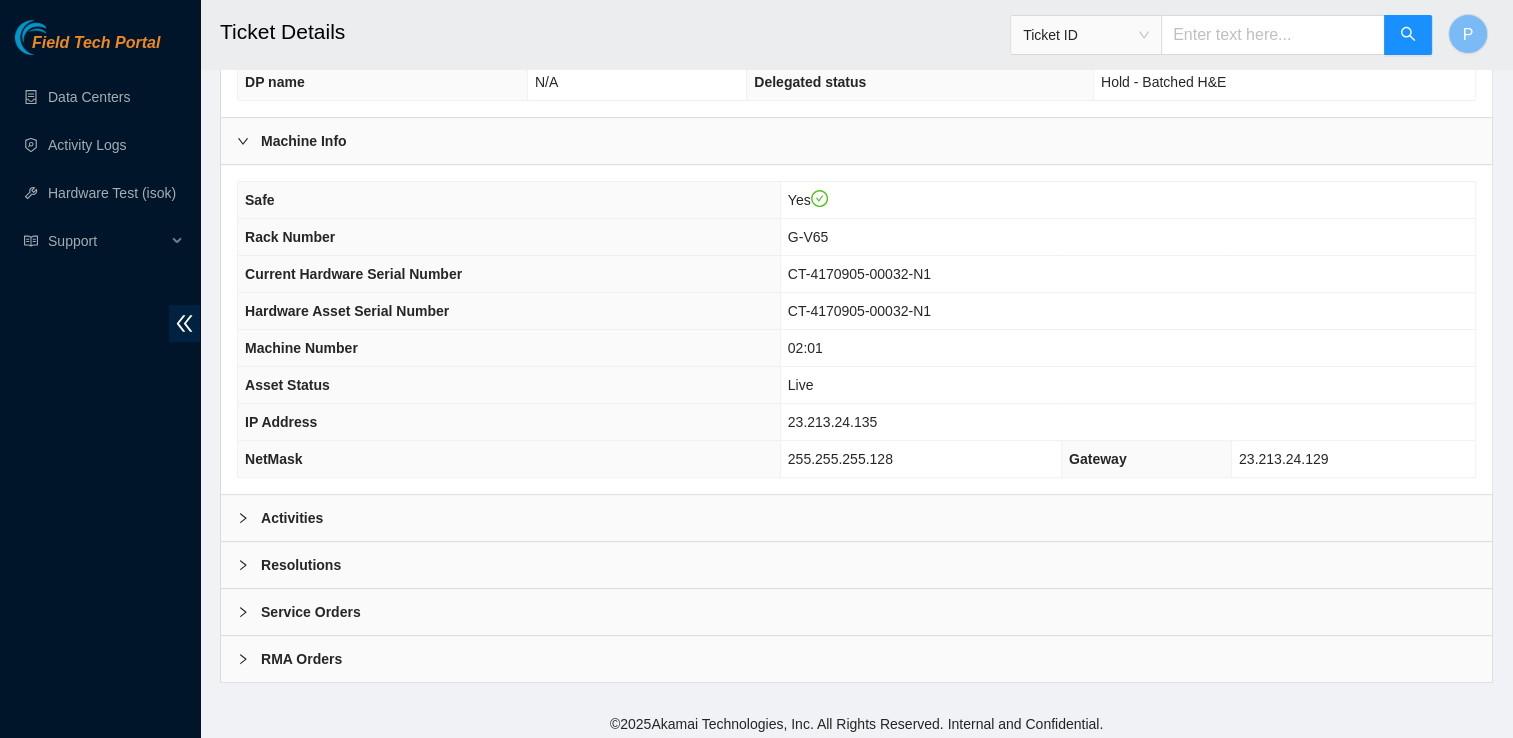 click on "Activities" at bounding box center (856, 518) 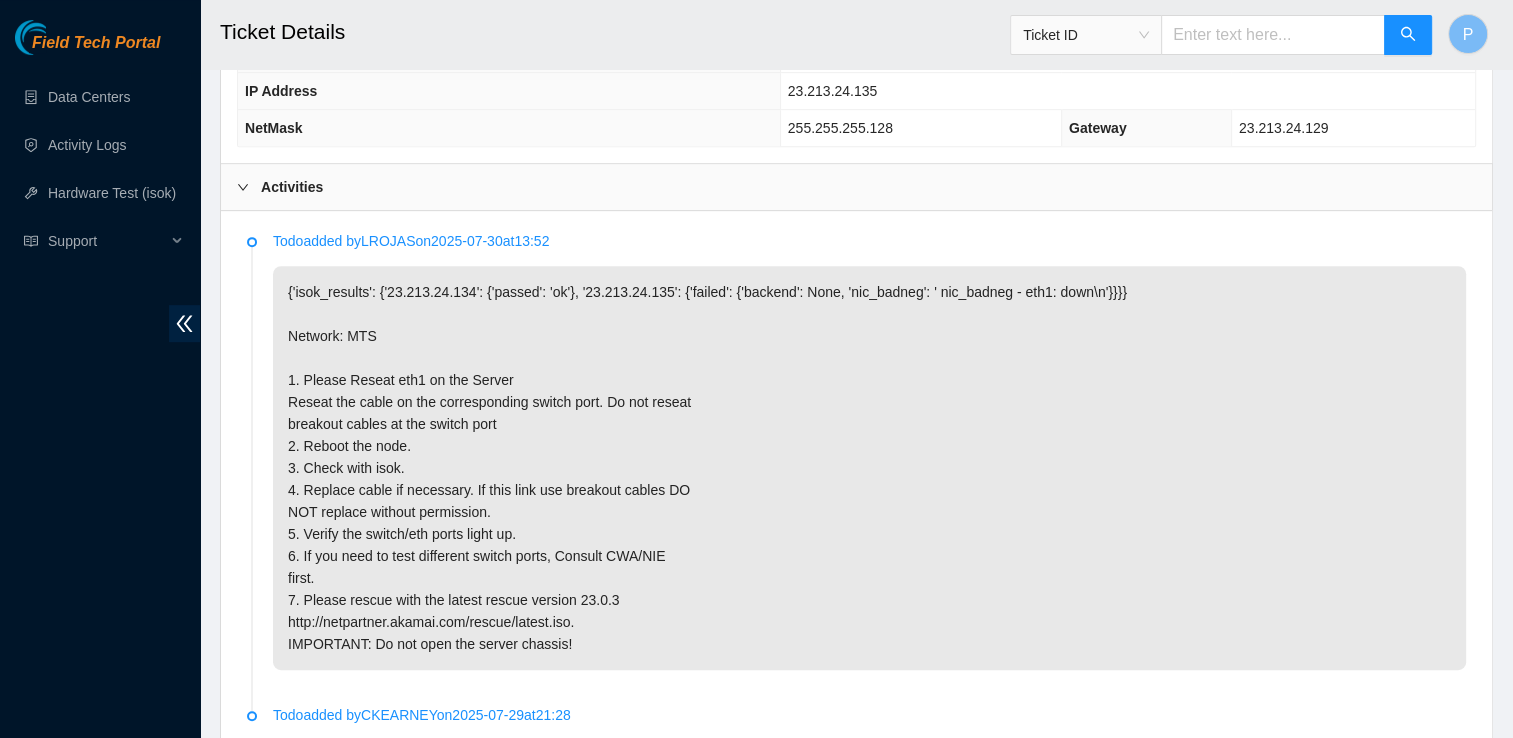 scroll, scrollTop: 937, scrollLeft: 0, axis: vertical 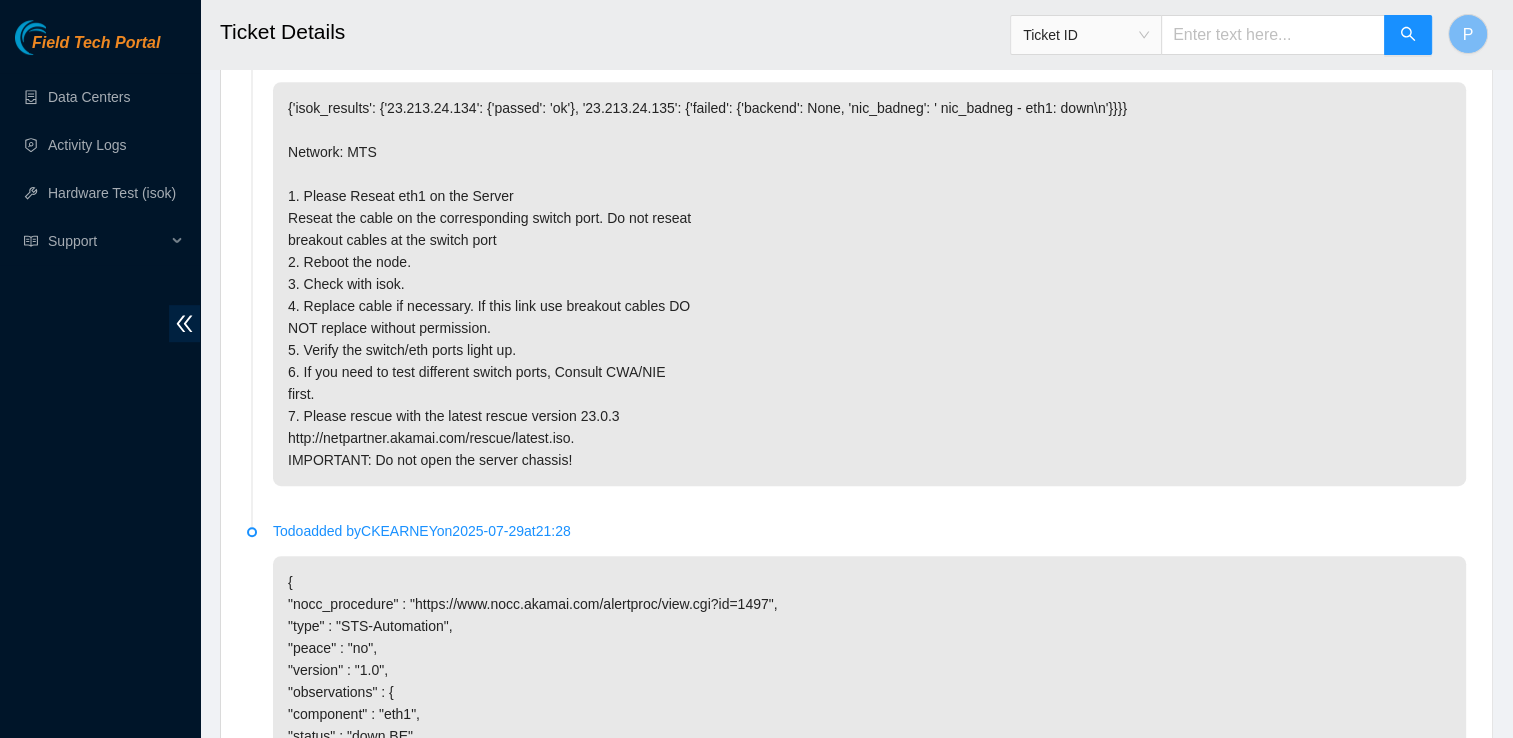 click on "Ticket Details" at bounding box center (735, 32) 